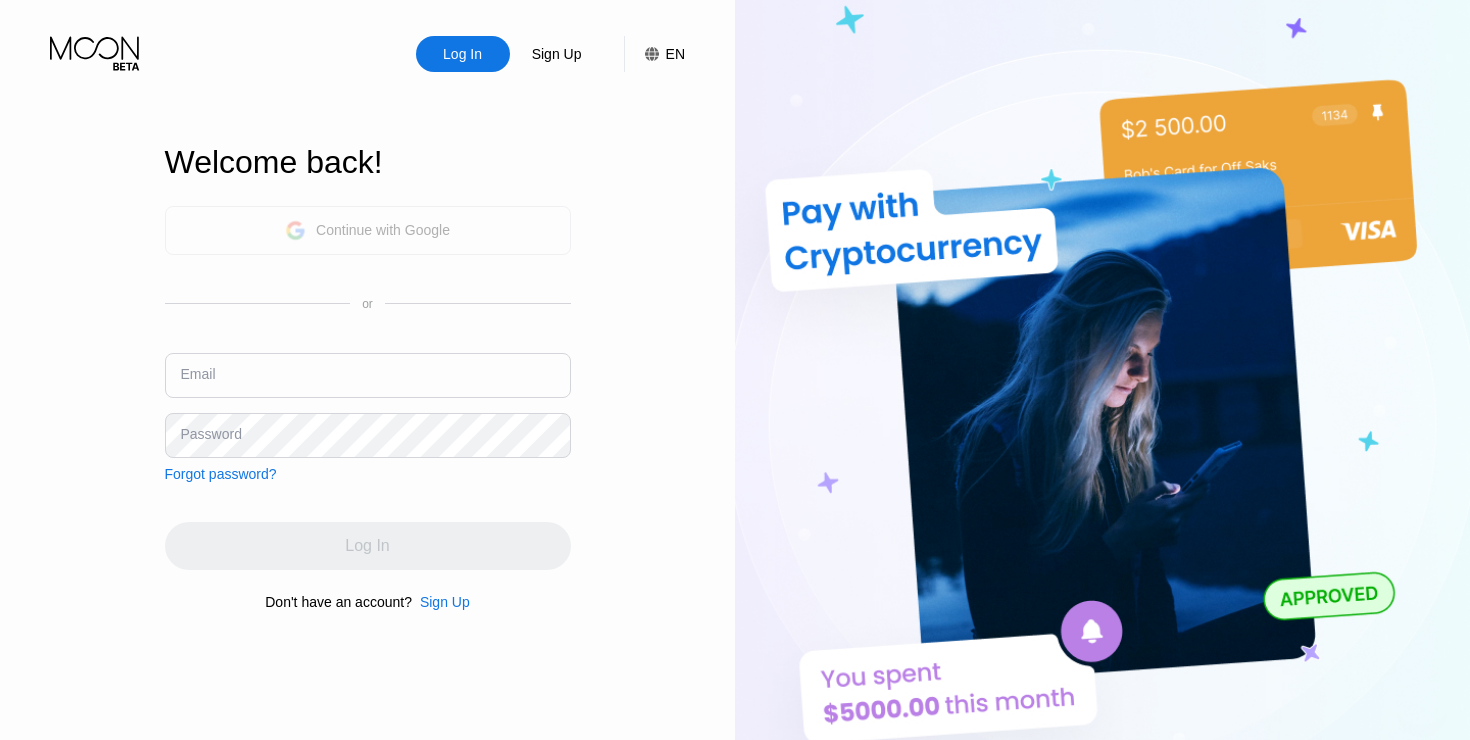 click on "Continue with Google" at bounding box center [383, 230] 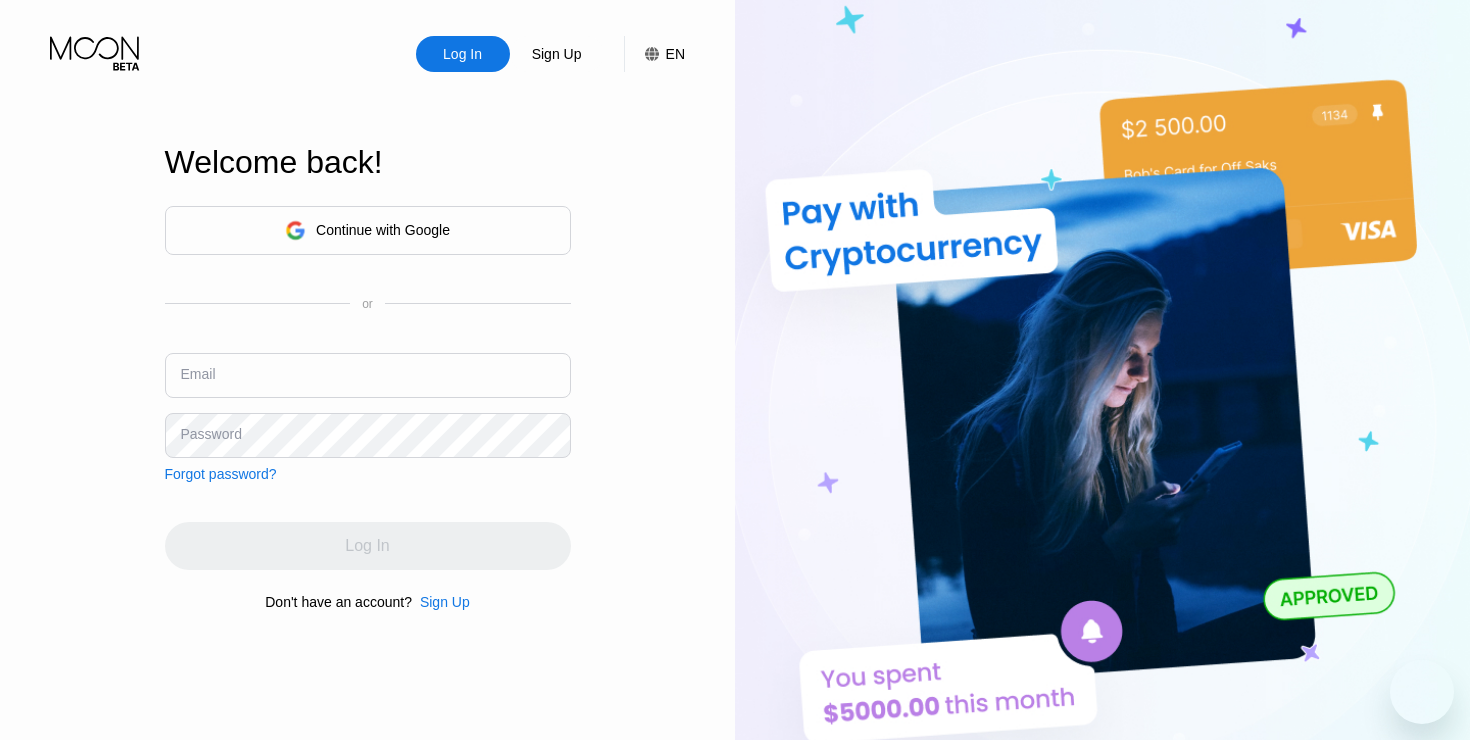 scroll, scrollTop: 0, scrollLeft: 0, axis: both 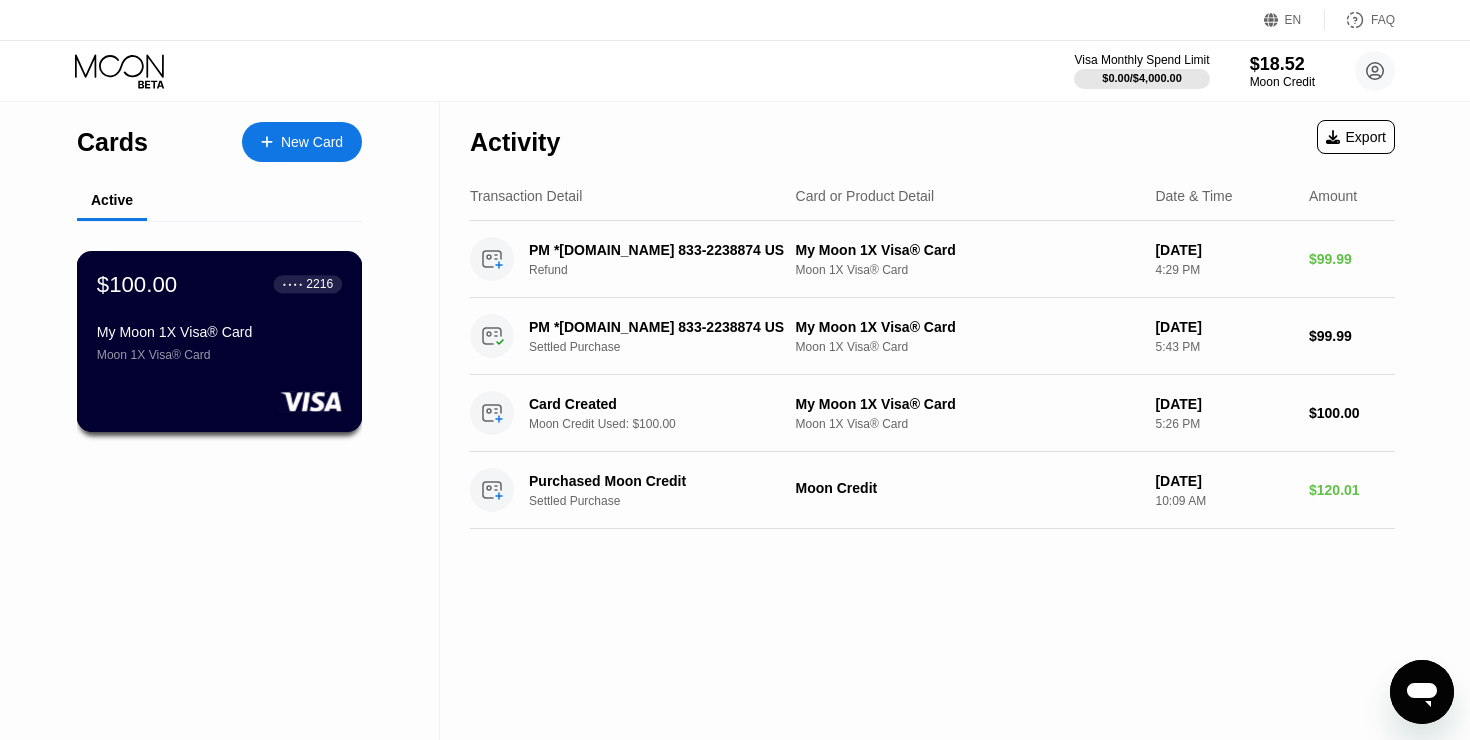 click on "● ● ● ● 2216" at bounding box center (308, 284) 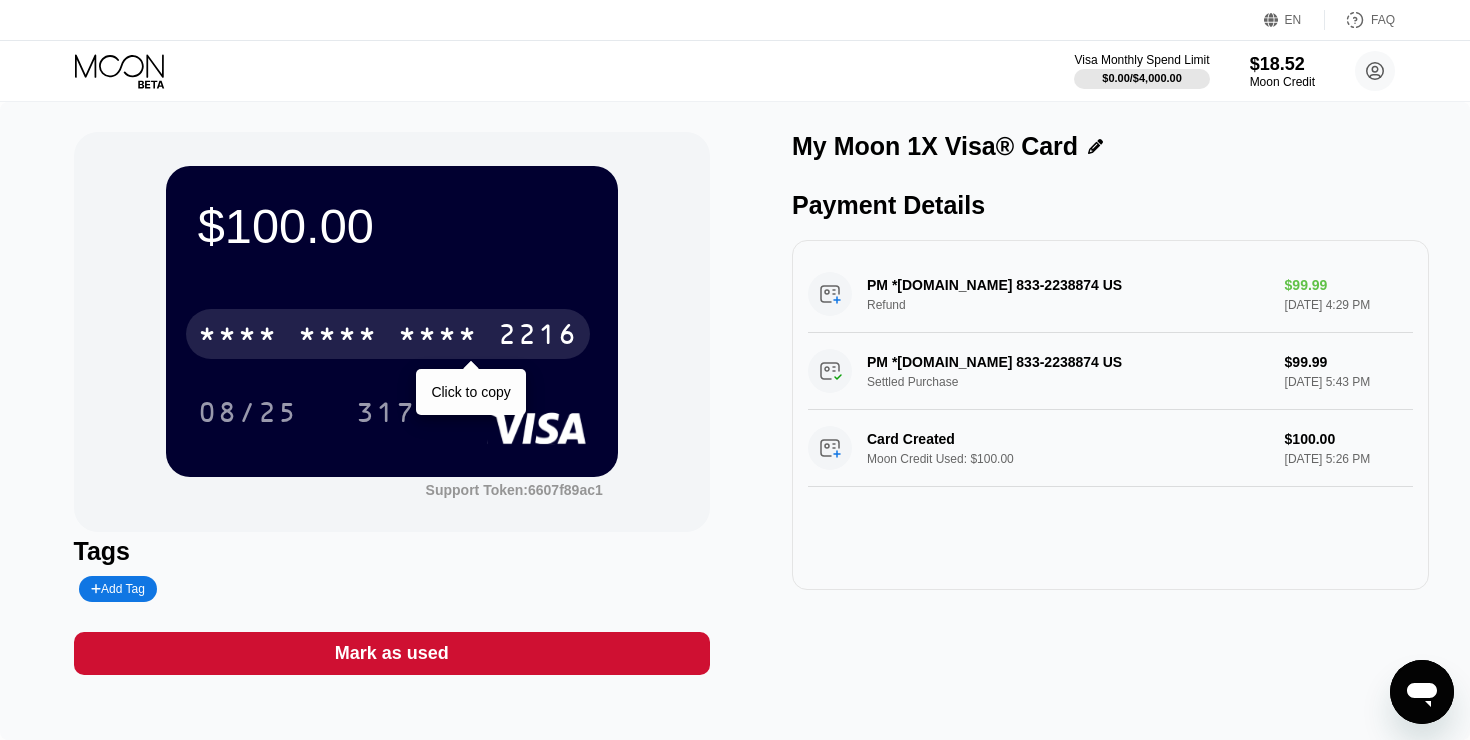 click on "* * * *" at bounding box center (438, 337) 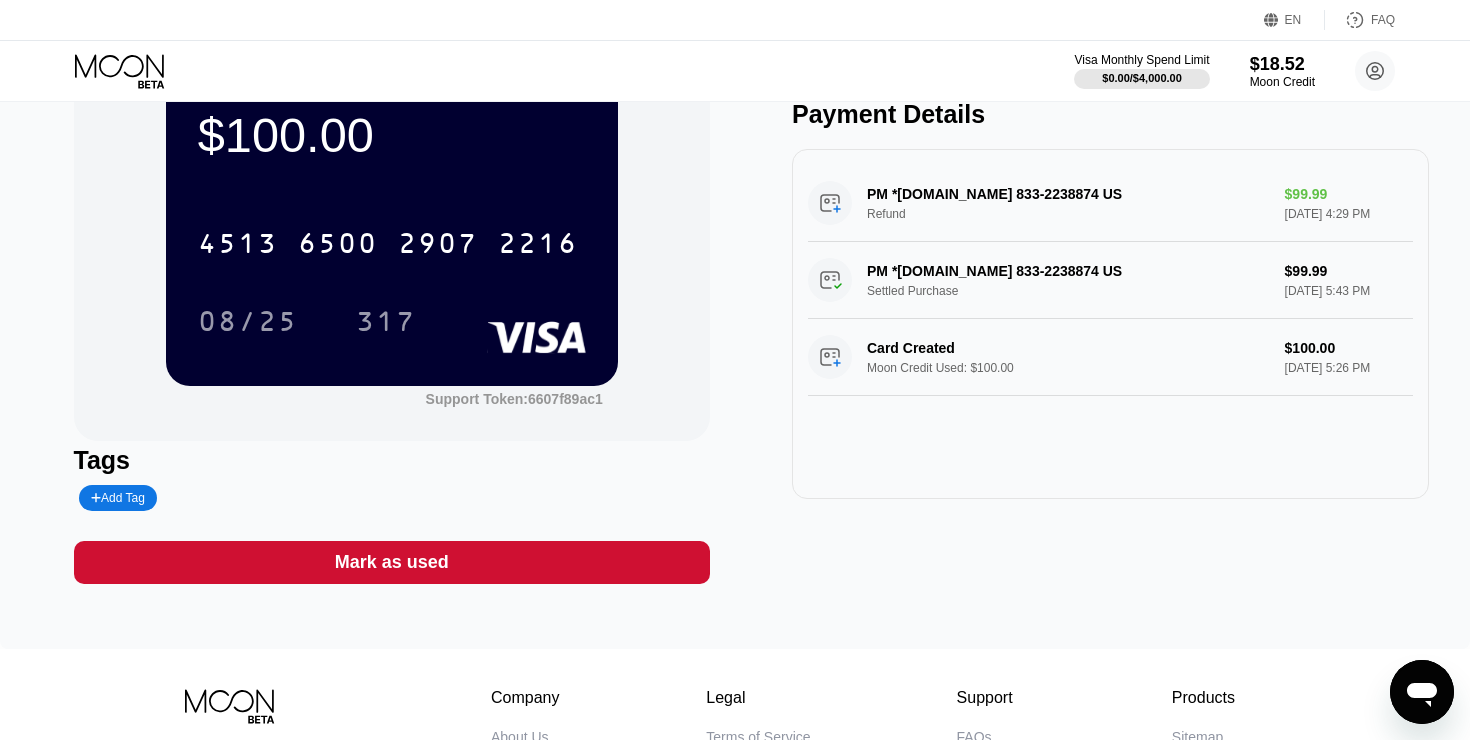 scroll, scrollTop: 0, scrollLeft: 0, axis: both 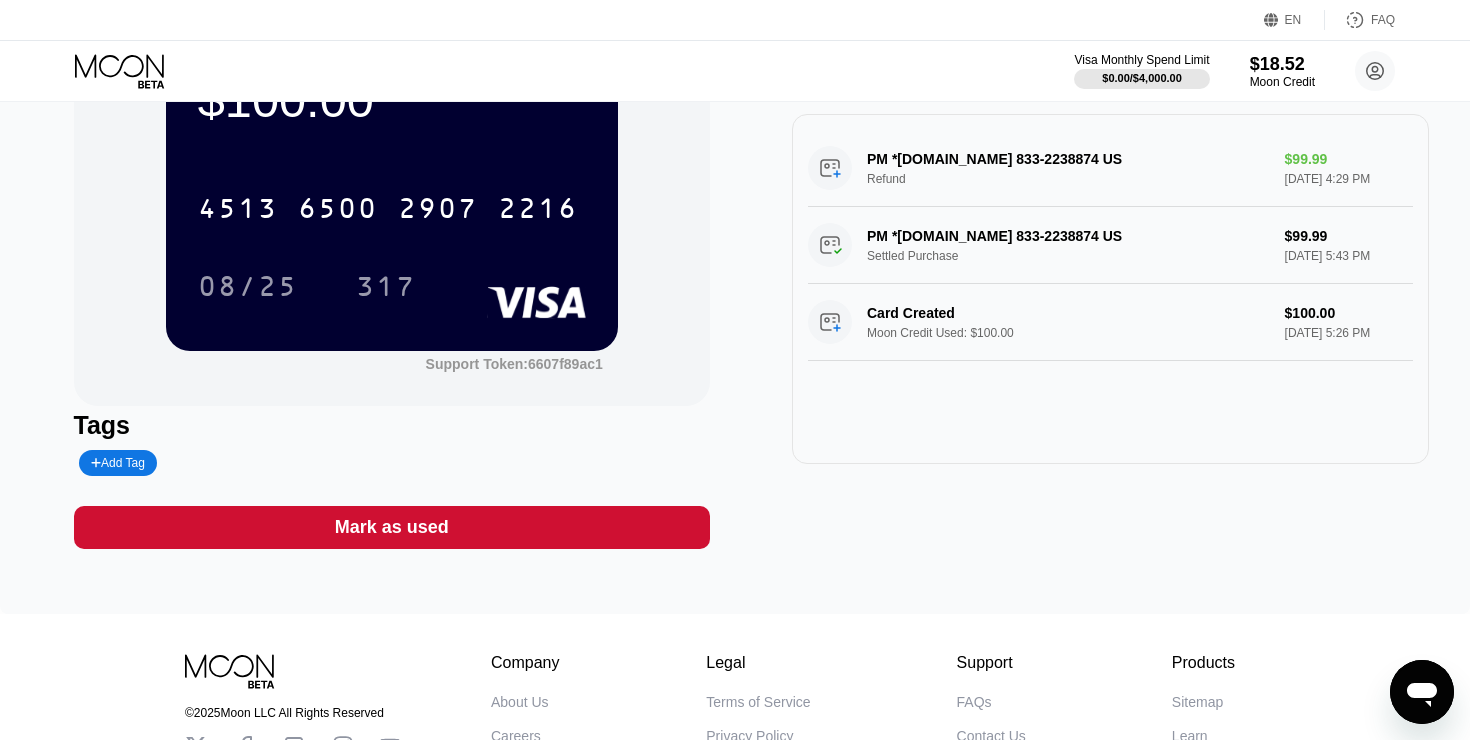 click 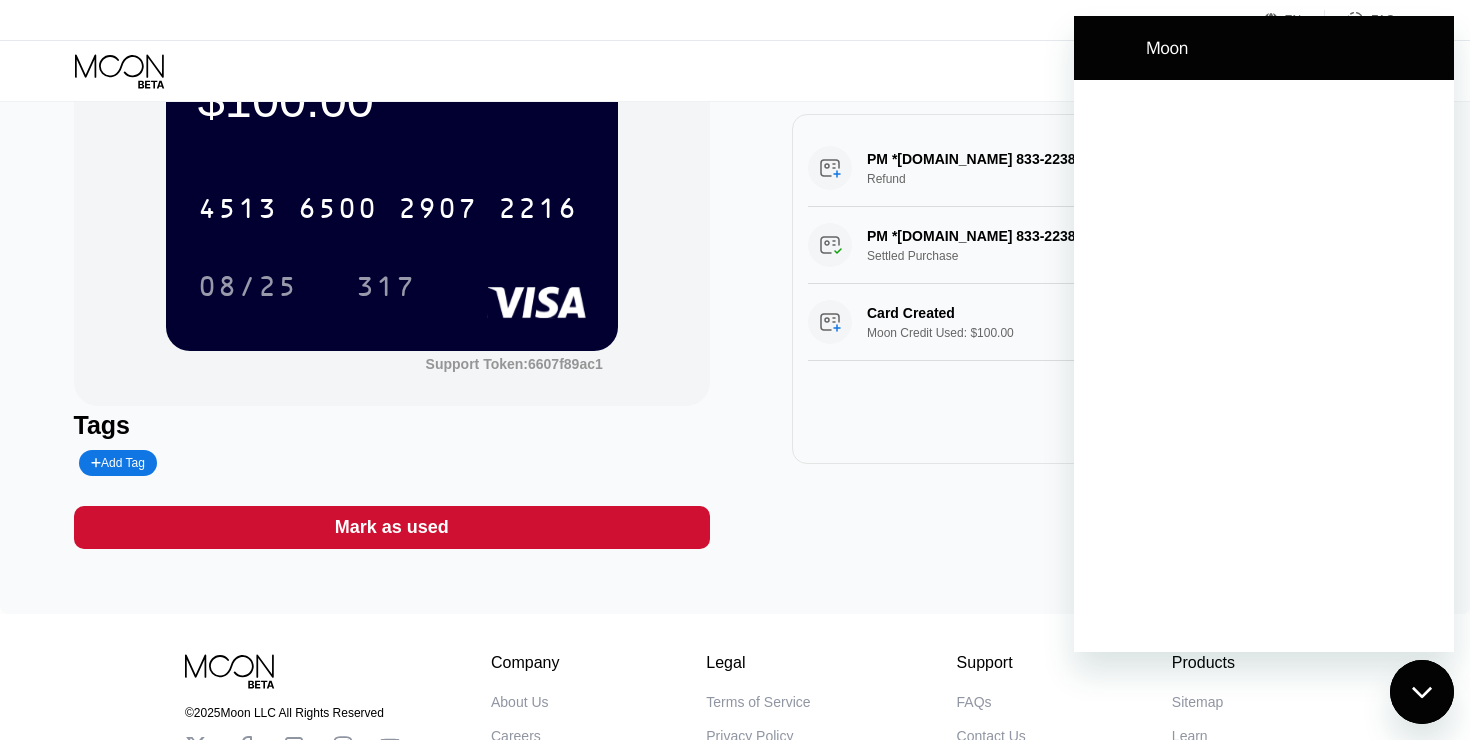 scroll, scrollTop: 0, scrollLeft: 0, axis: both 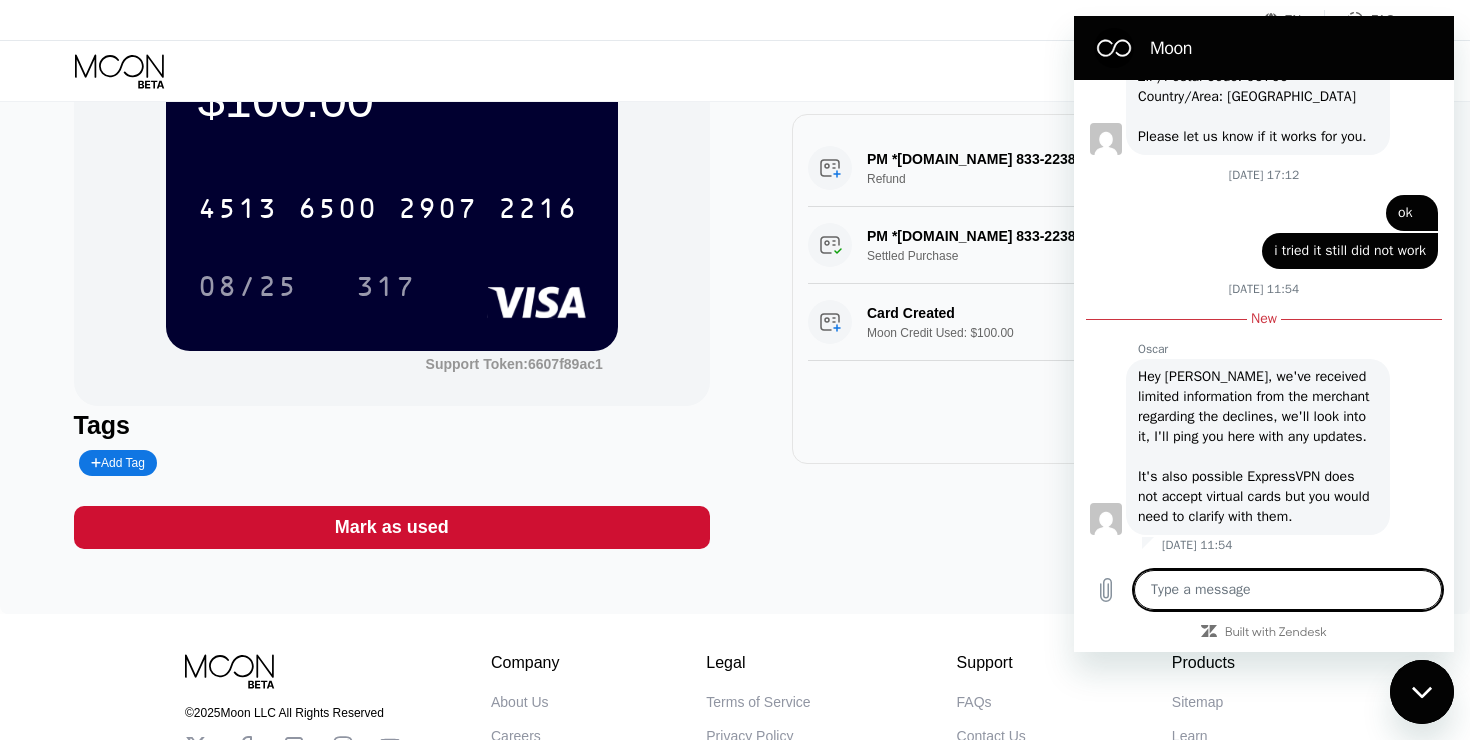 type on "x" 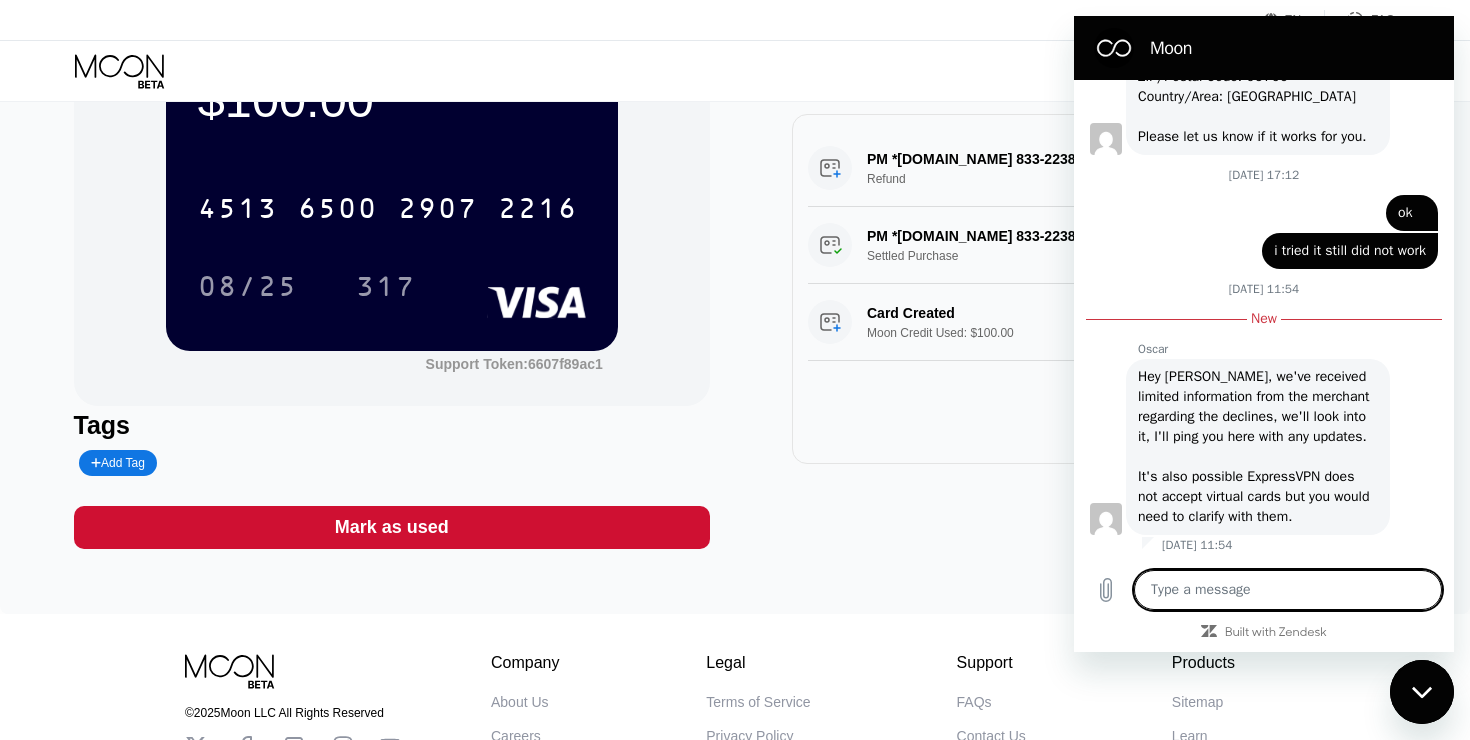 type on "H" 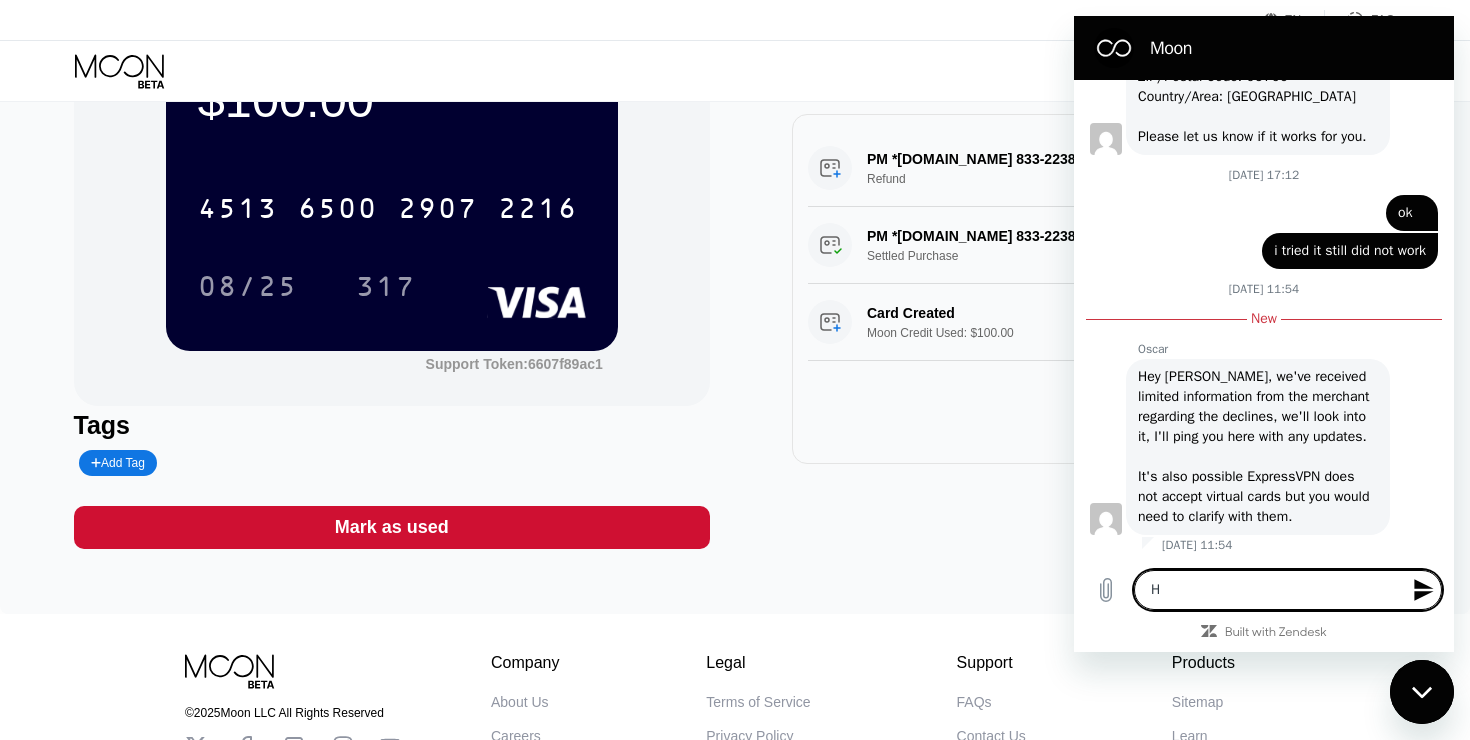 type on "Hi" 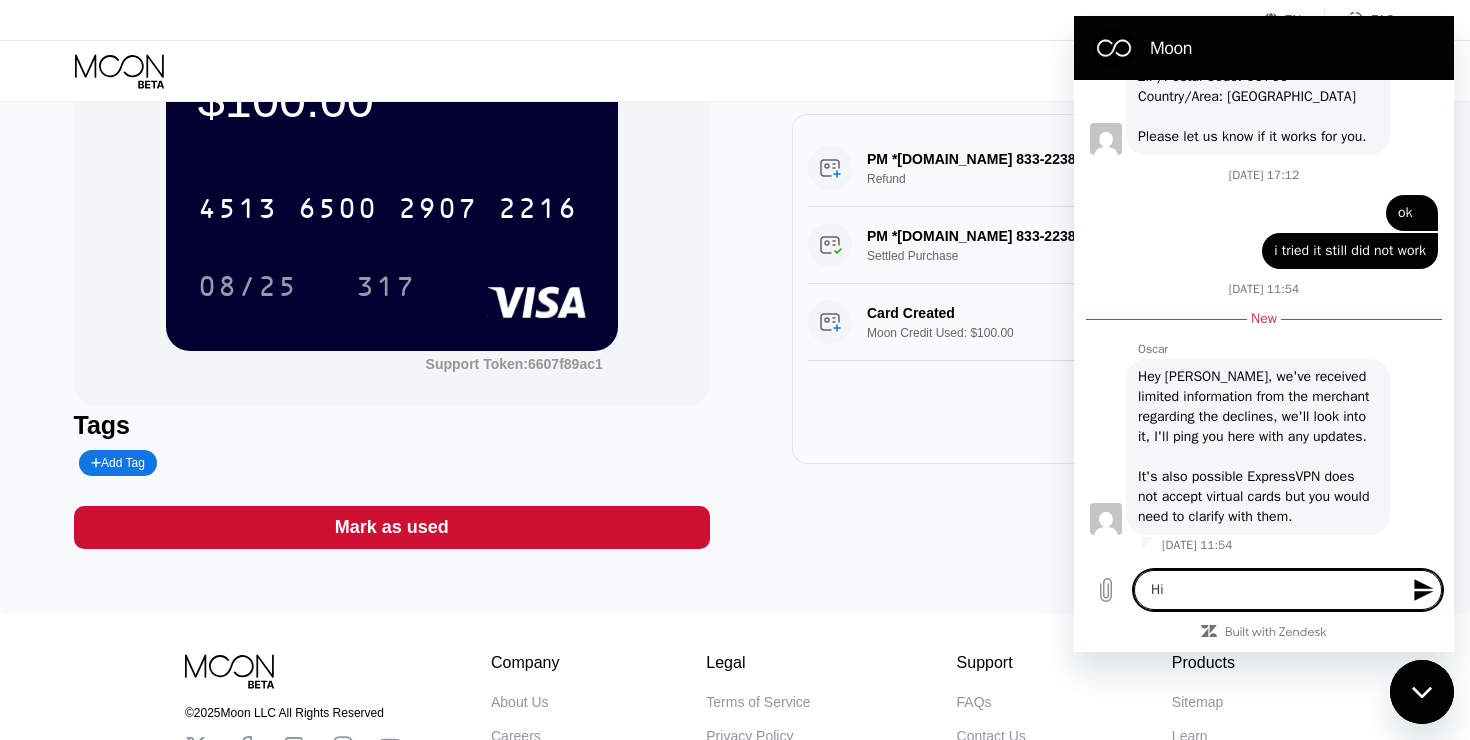type on "x" 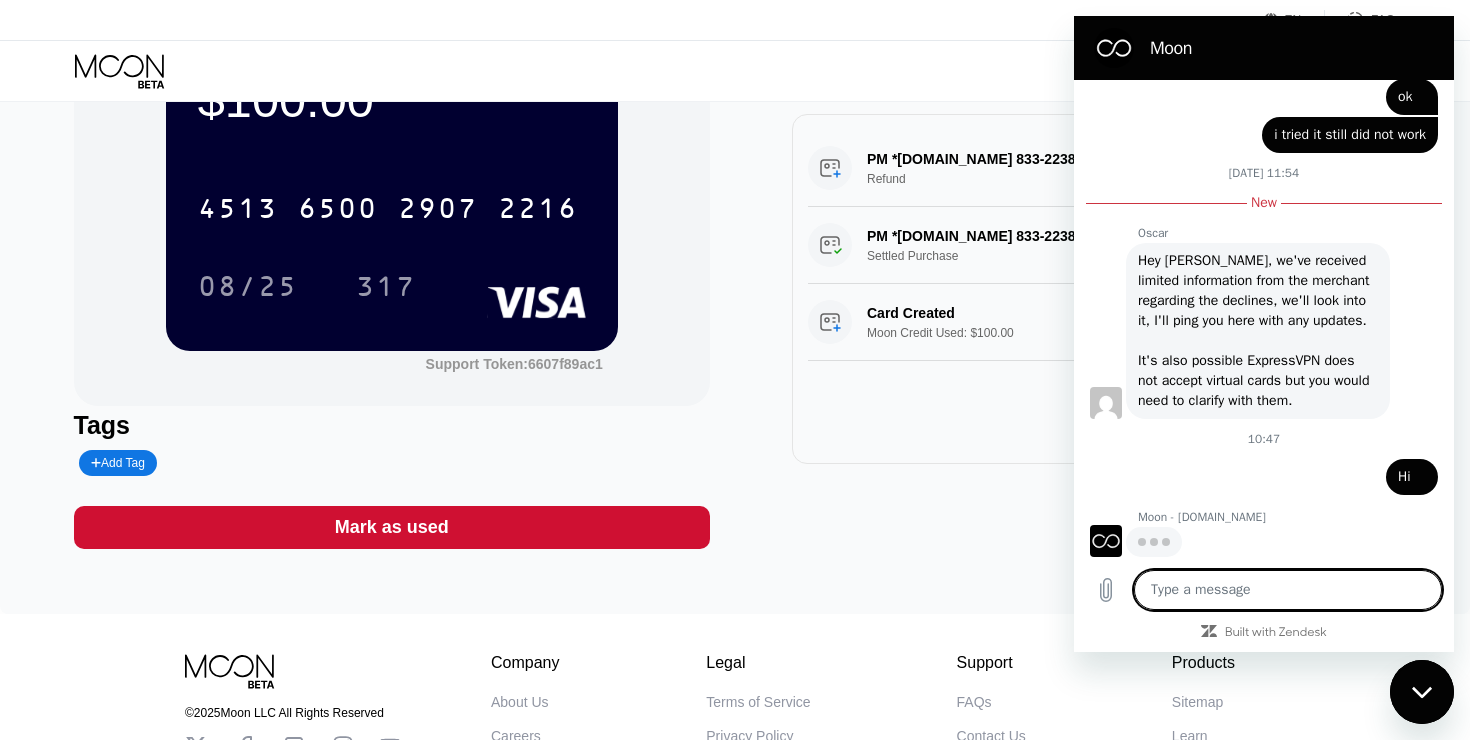 scroll, scrollTop: 2135, scrollLeft: 0, axis: vertical 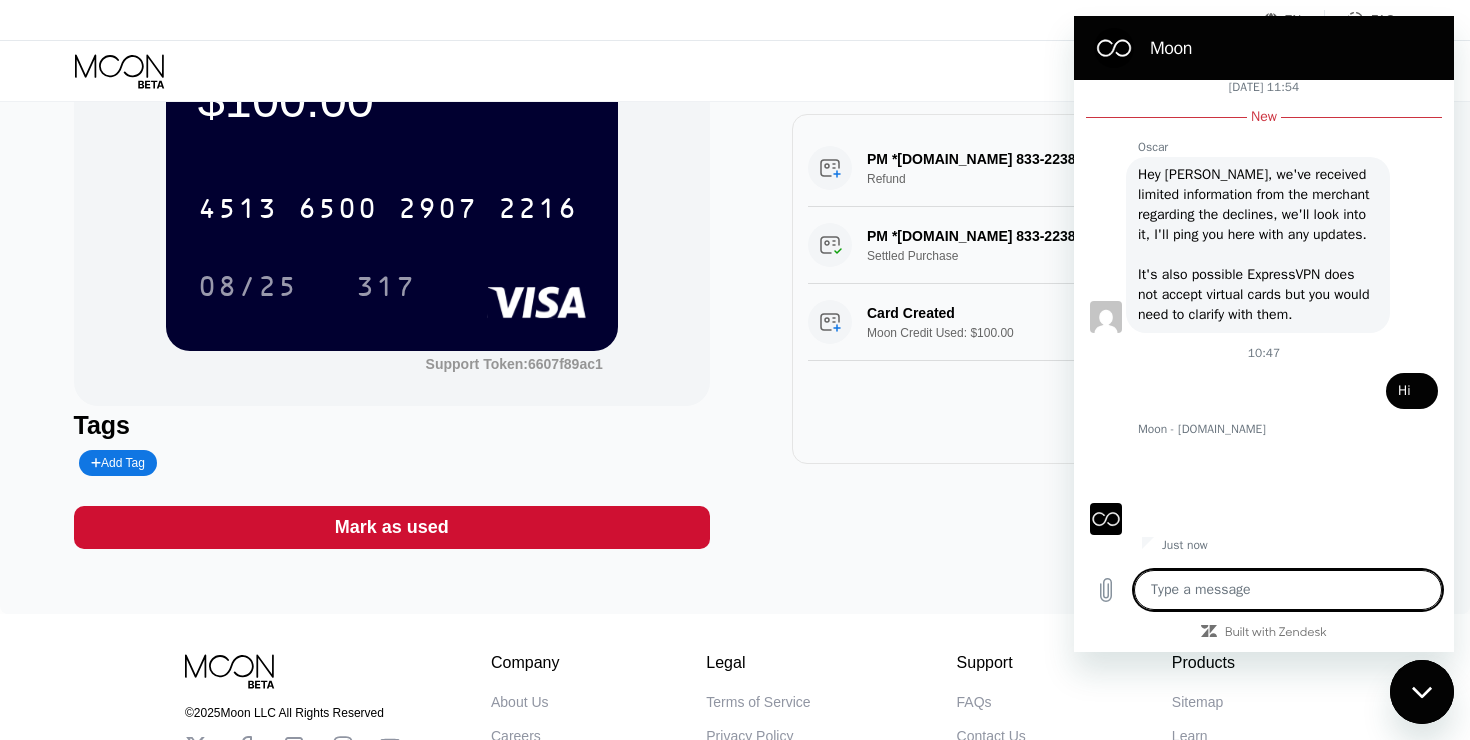 type on "x" 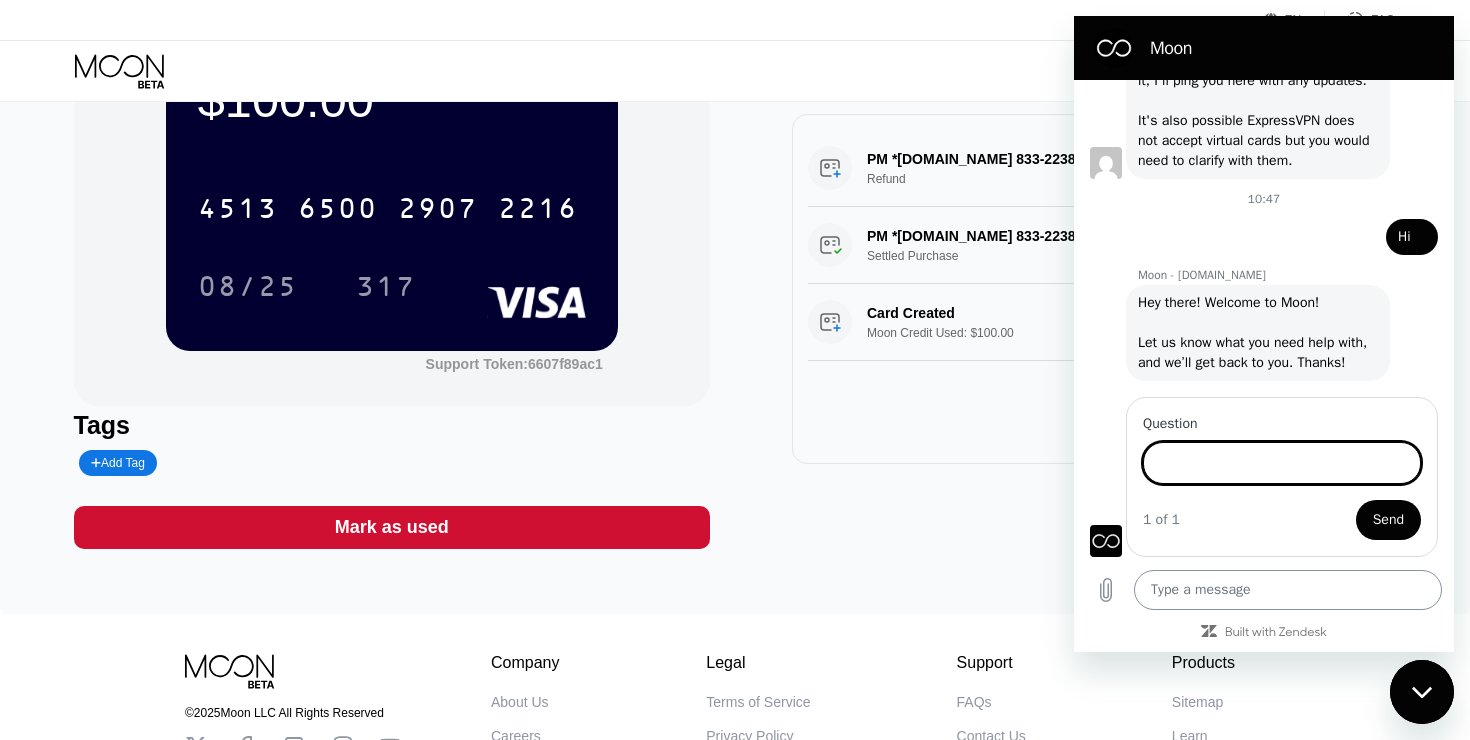 scroll, scrollTop: 2397, scrollLeft: 0, axis: vertical 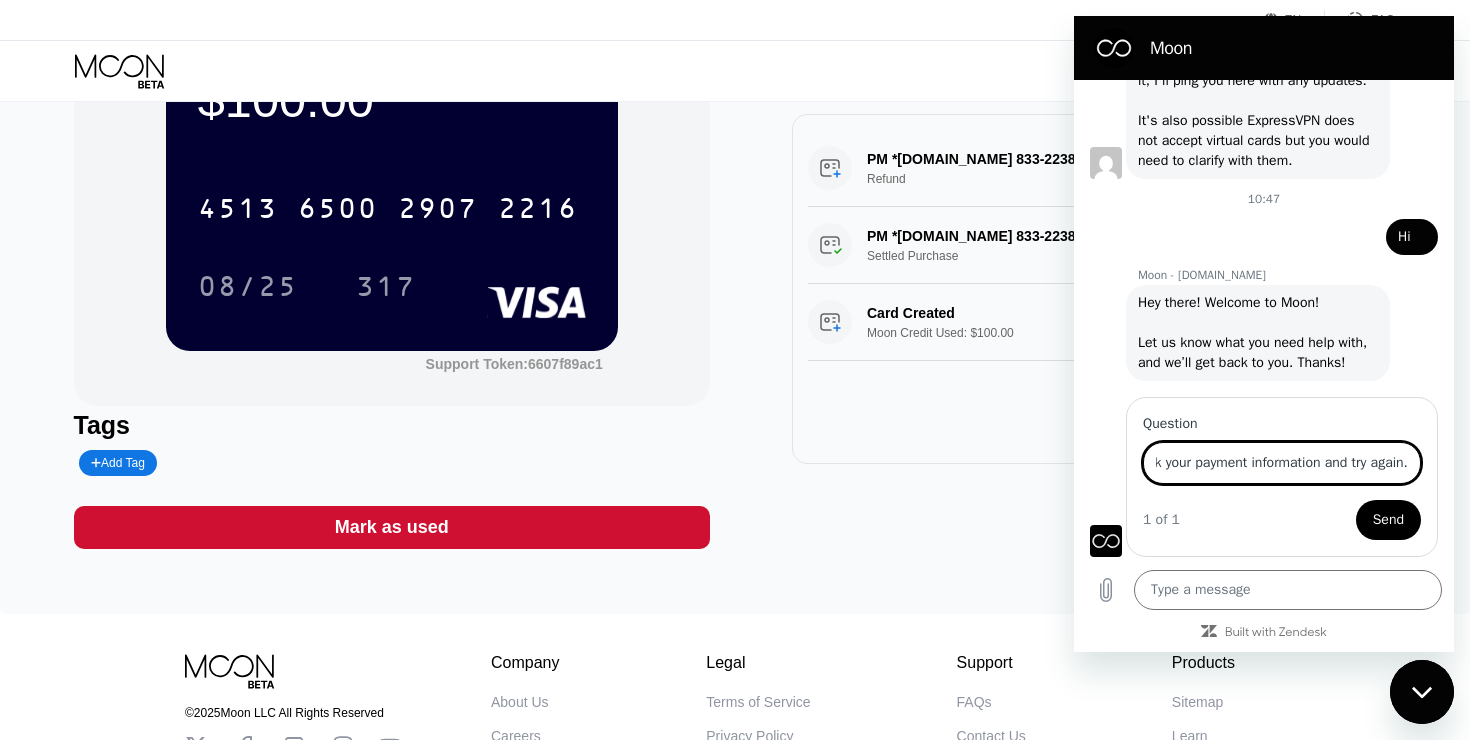 type on "Something went wrong with your transaction. Please check your payment information and try again." 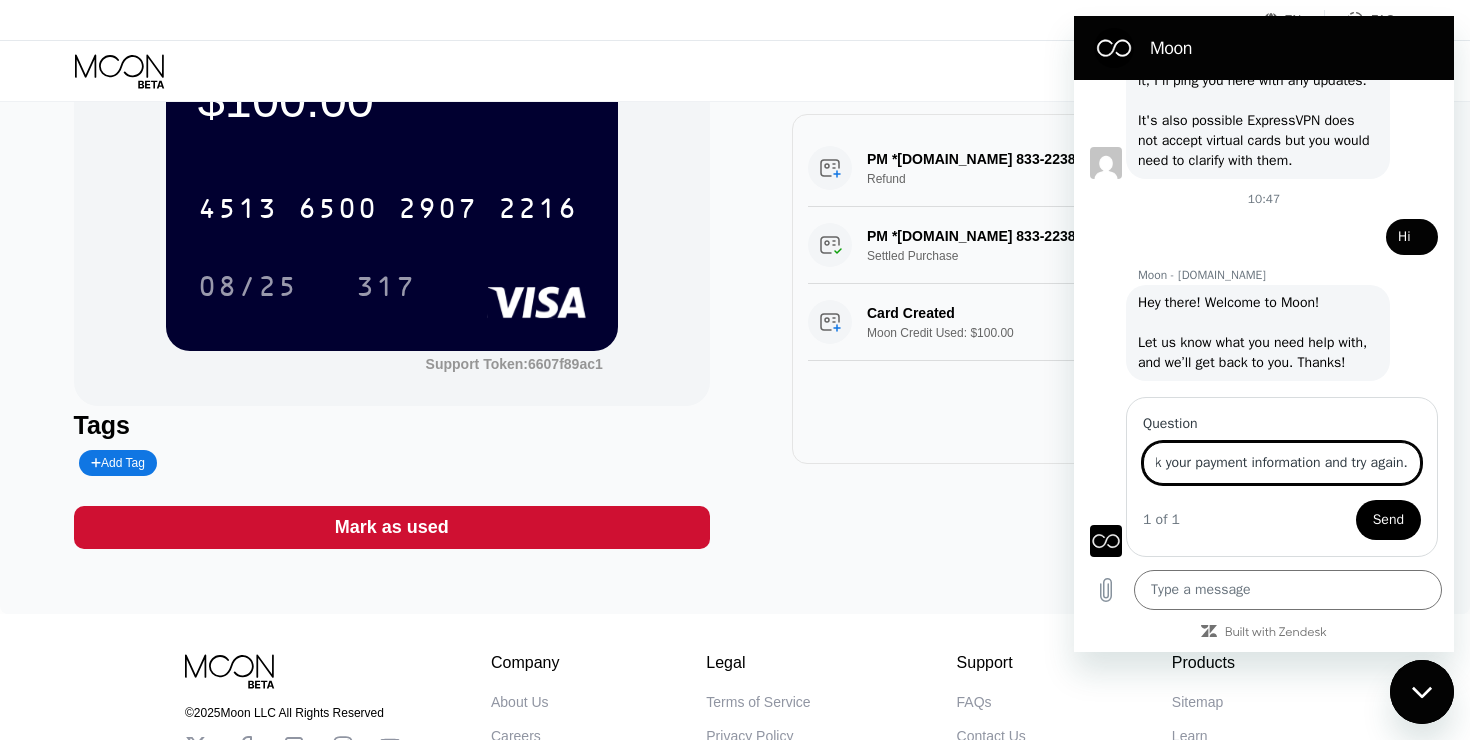 scroll, scrollTop: 0, scrollLeft: 0, axis: both 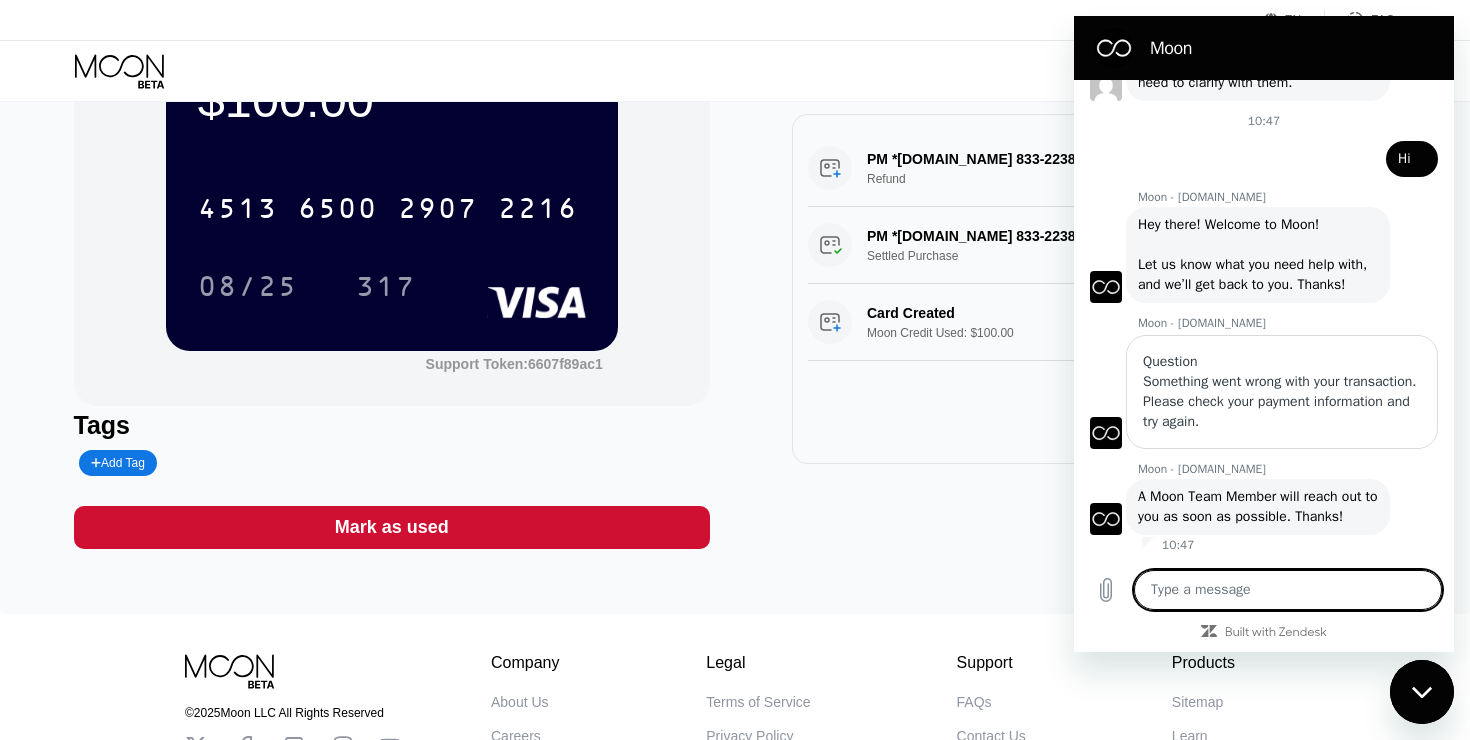 type on "x" 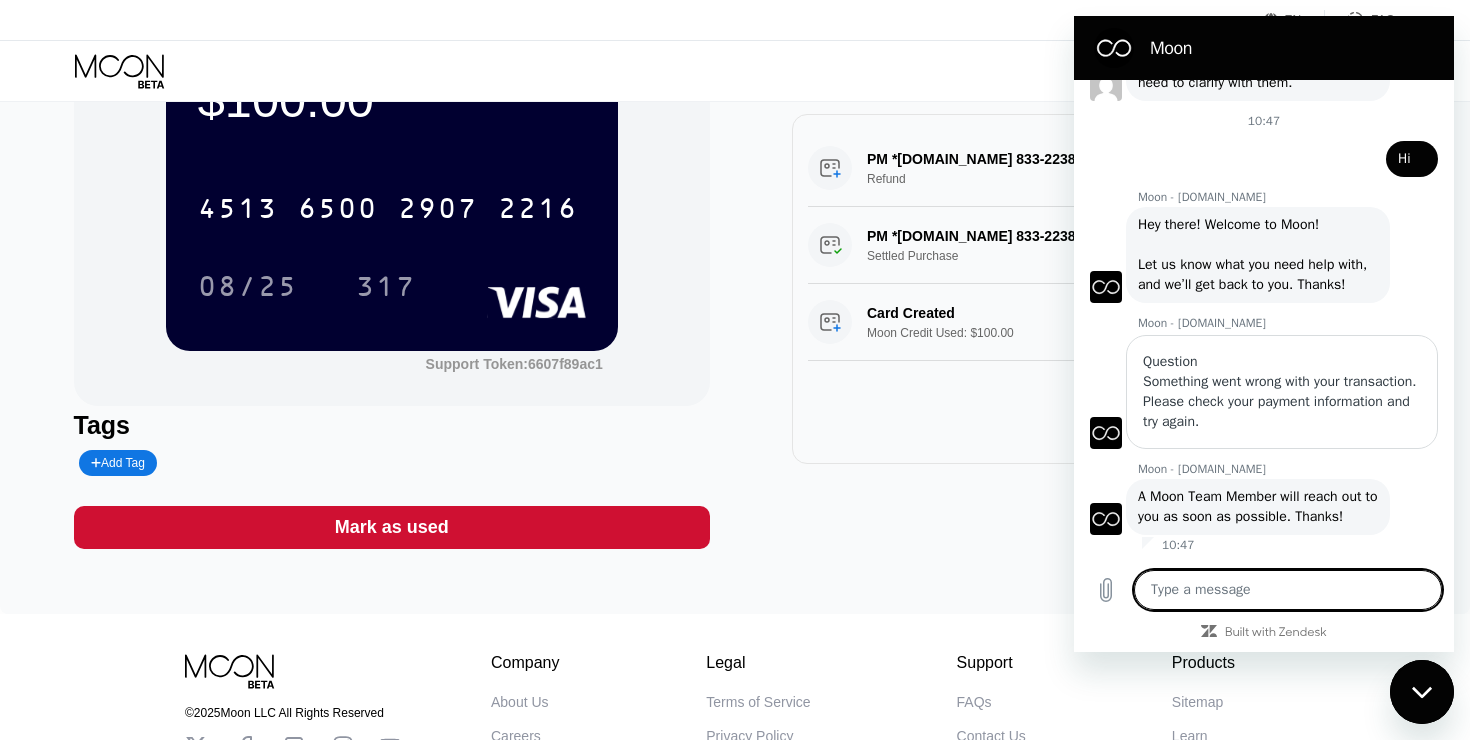 click at bounding box center (1288, 590) 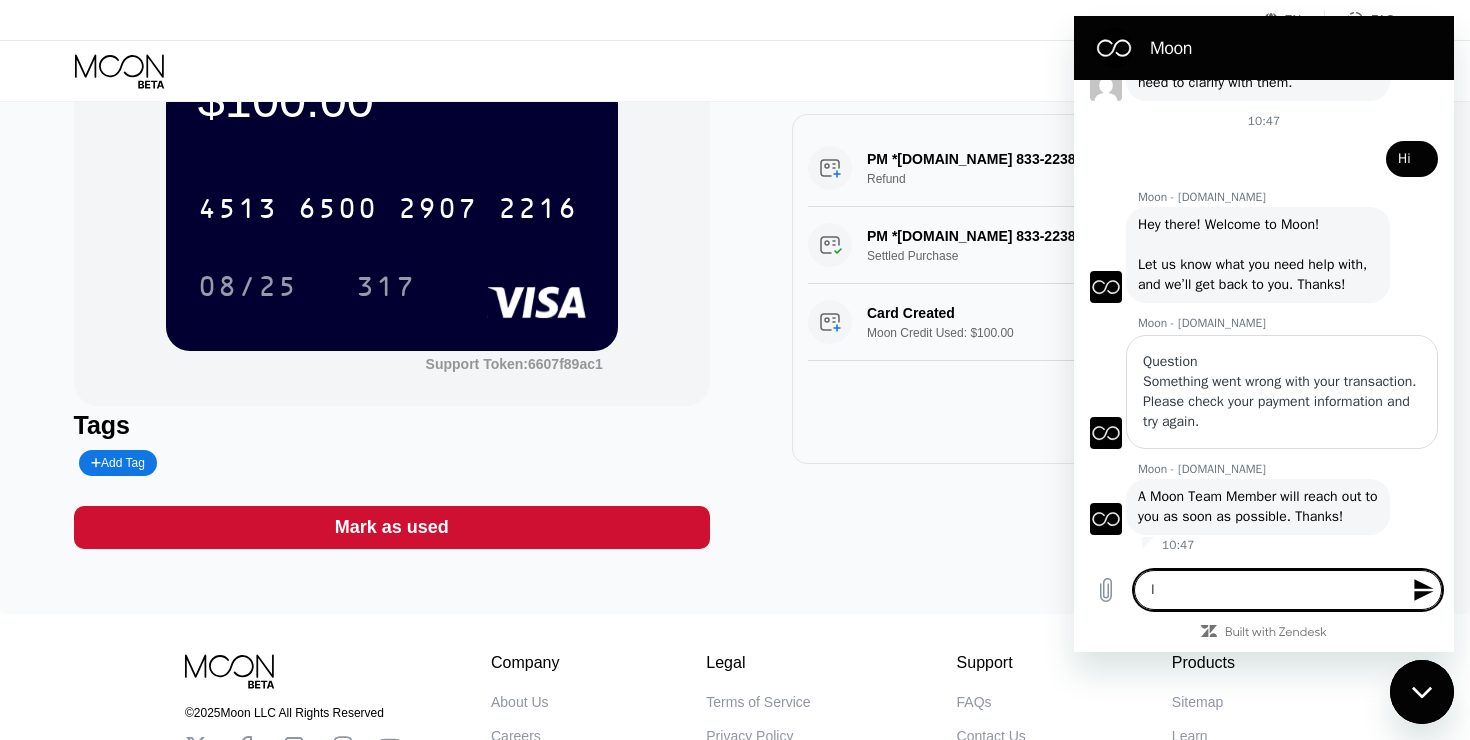 type on "I" 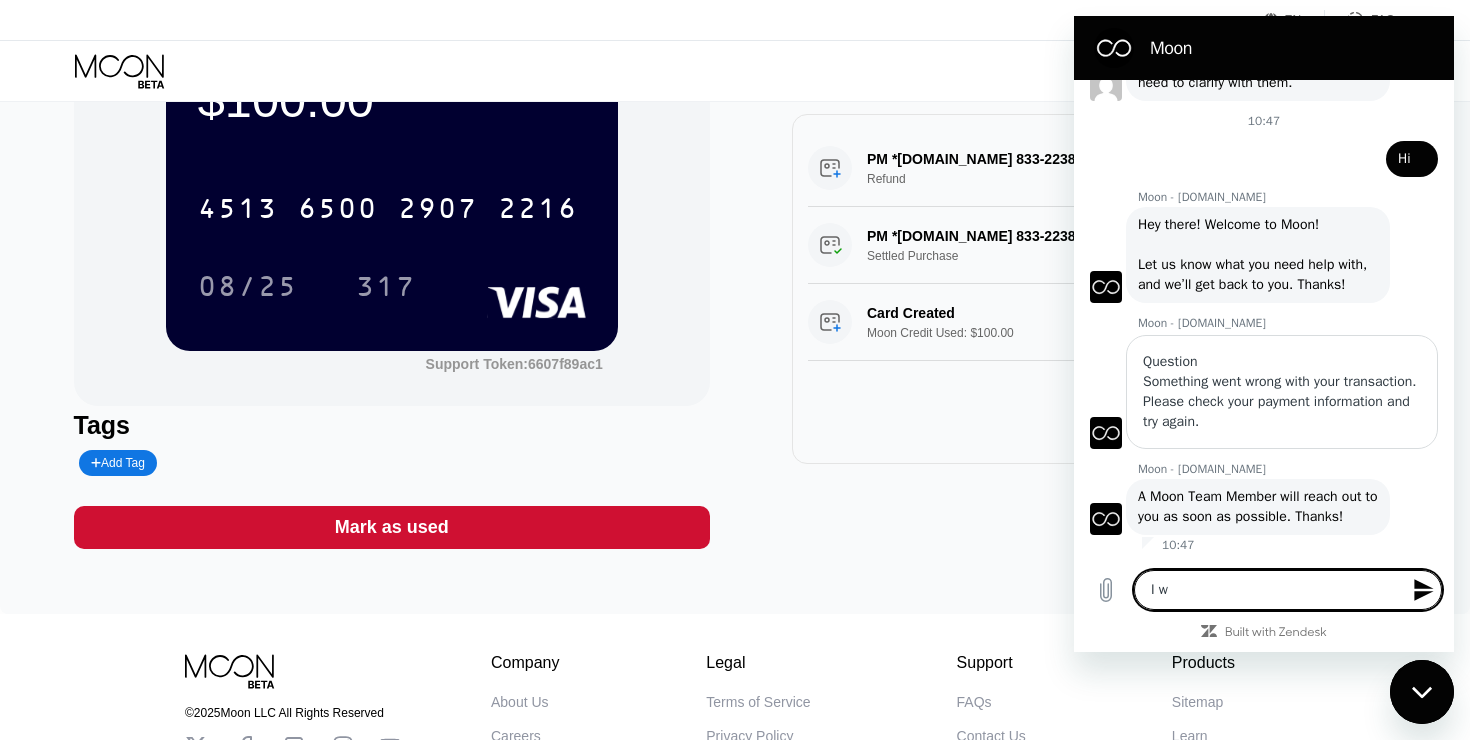 type on "I wi" 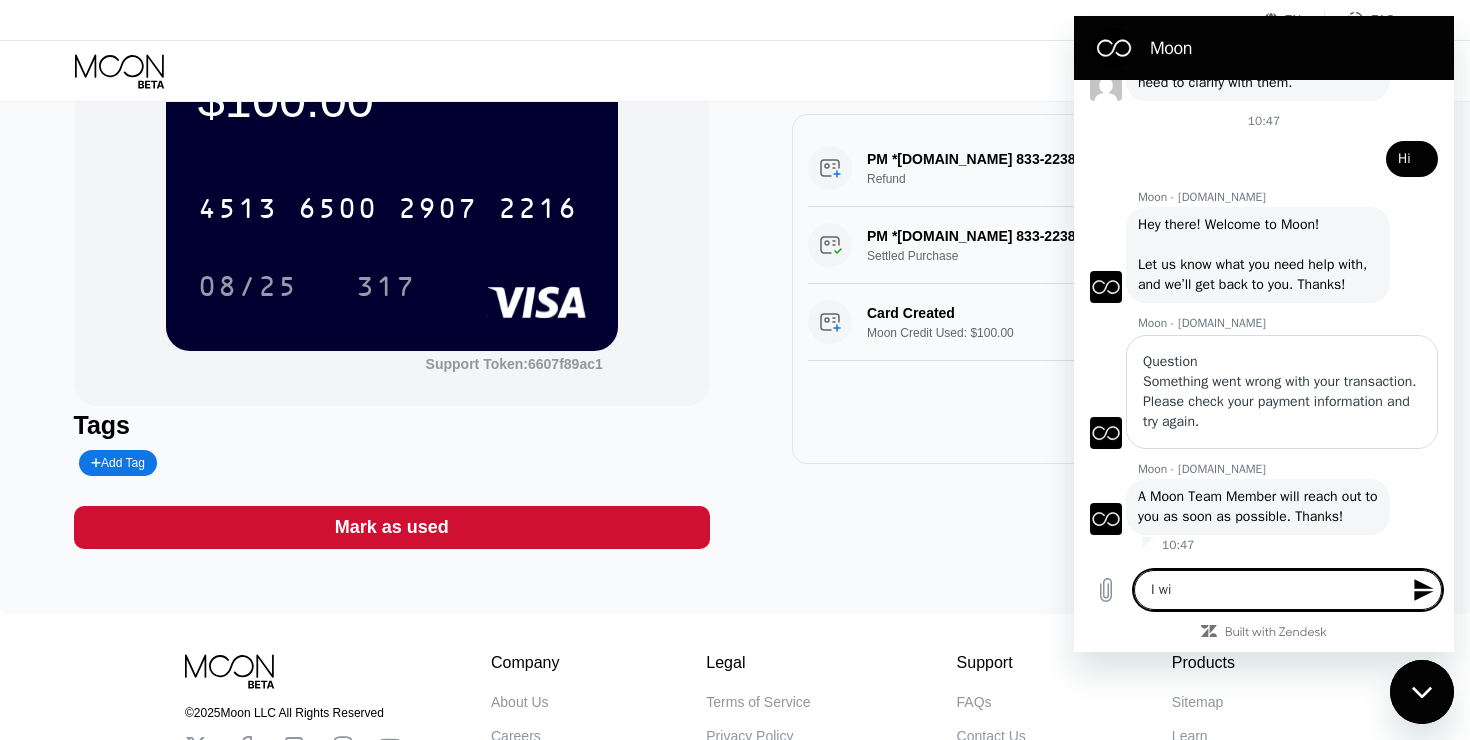 type on "x" 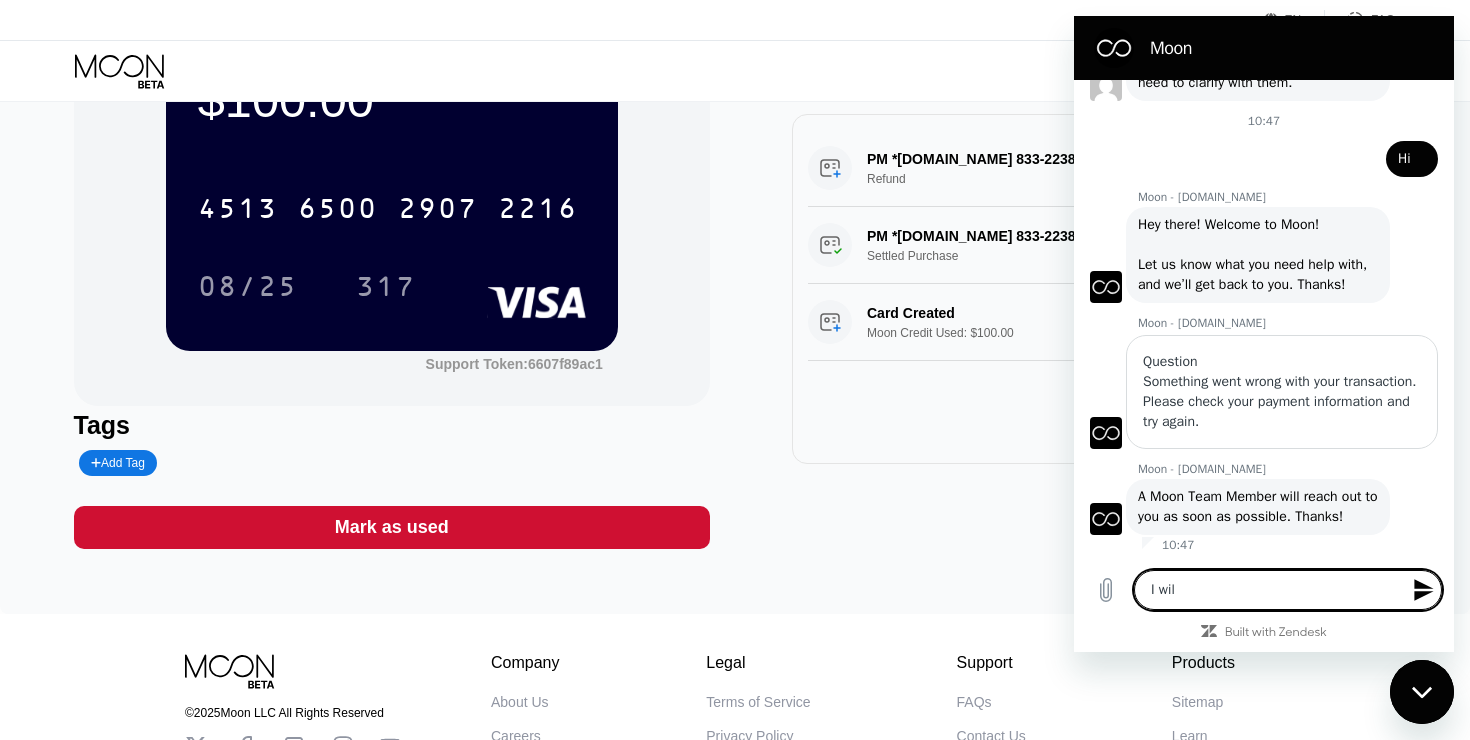 type on "I will" 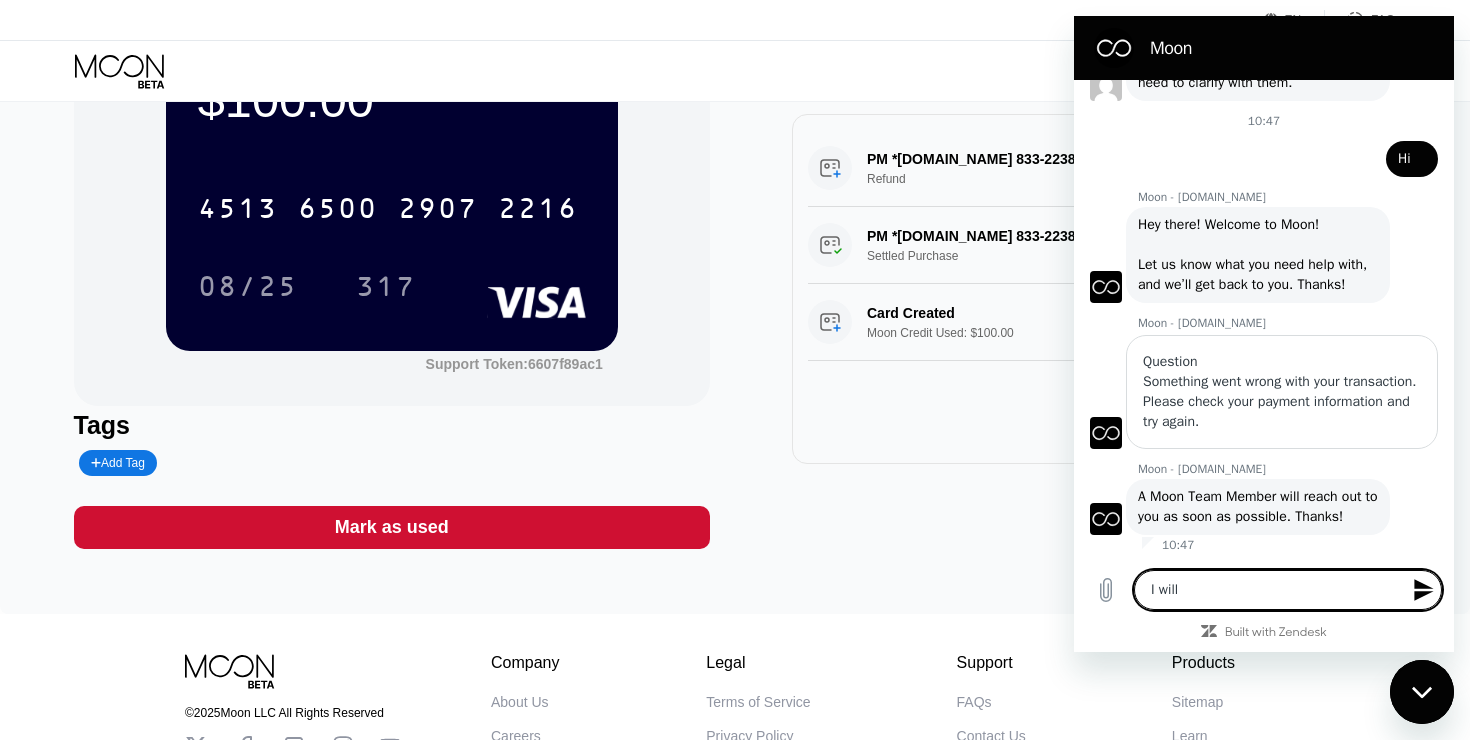 type on "I will" 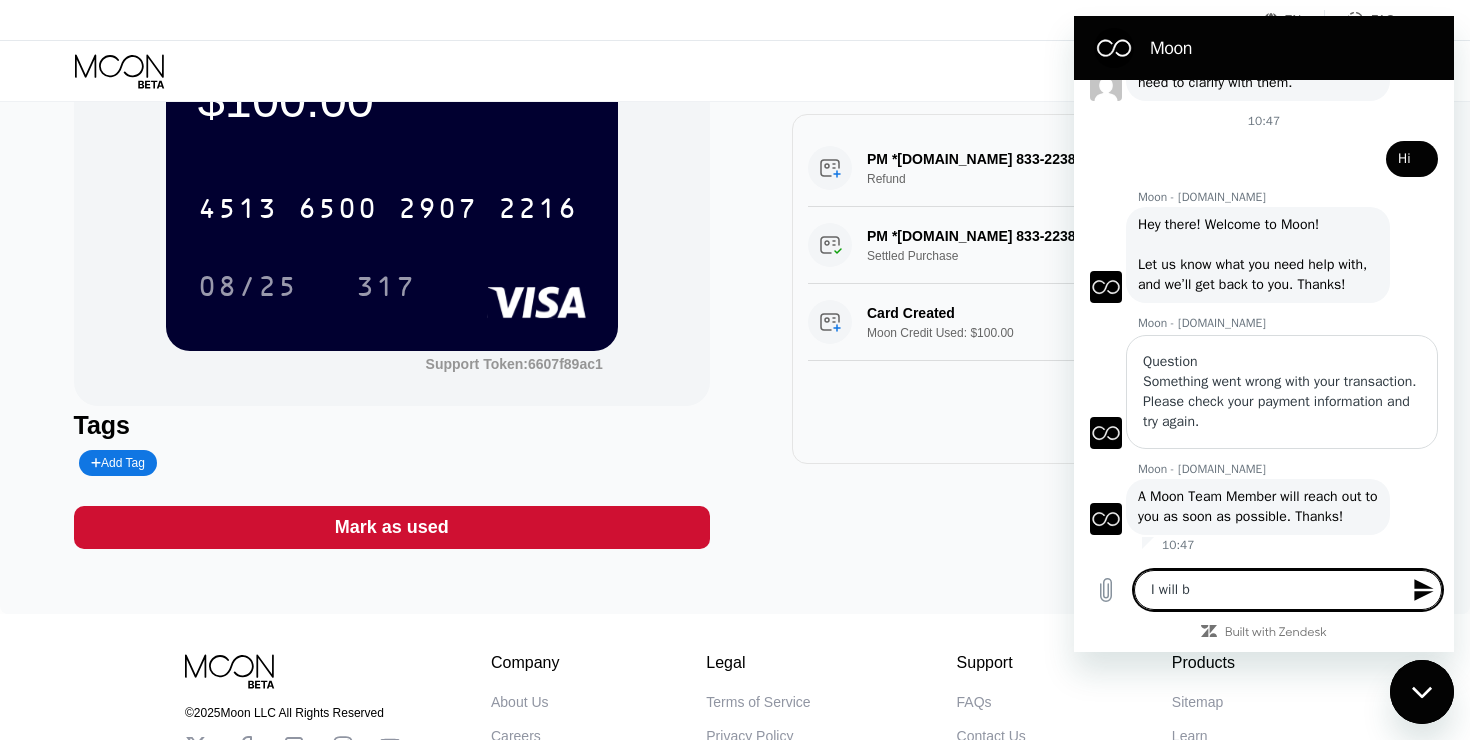 type on "I will be" 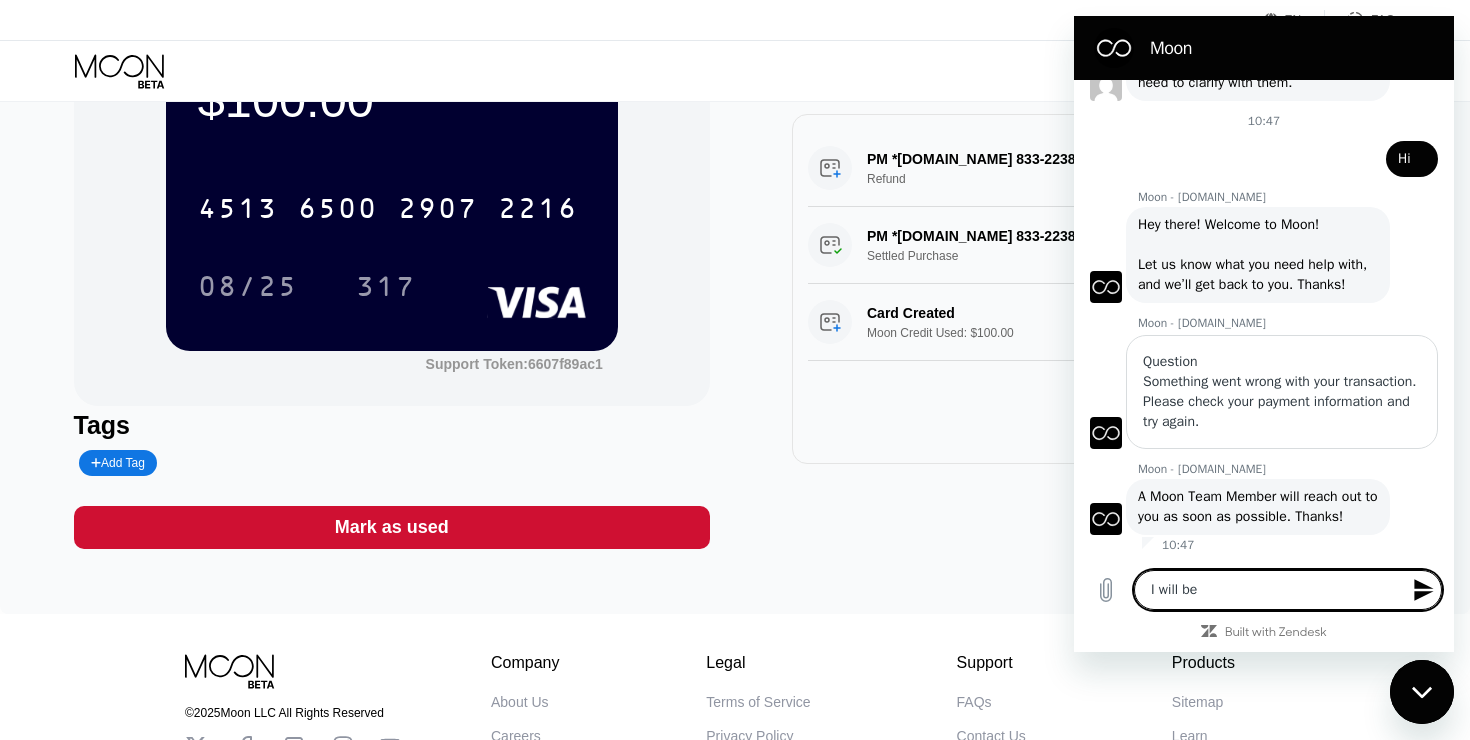 type on "I will be" 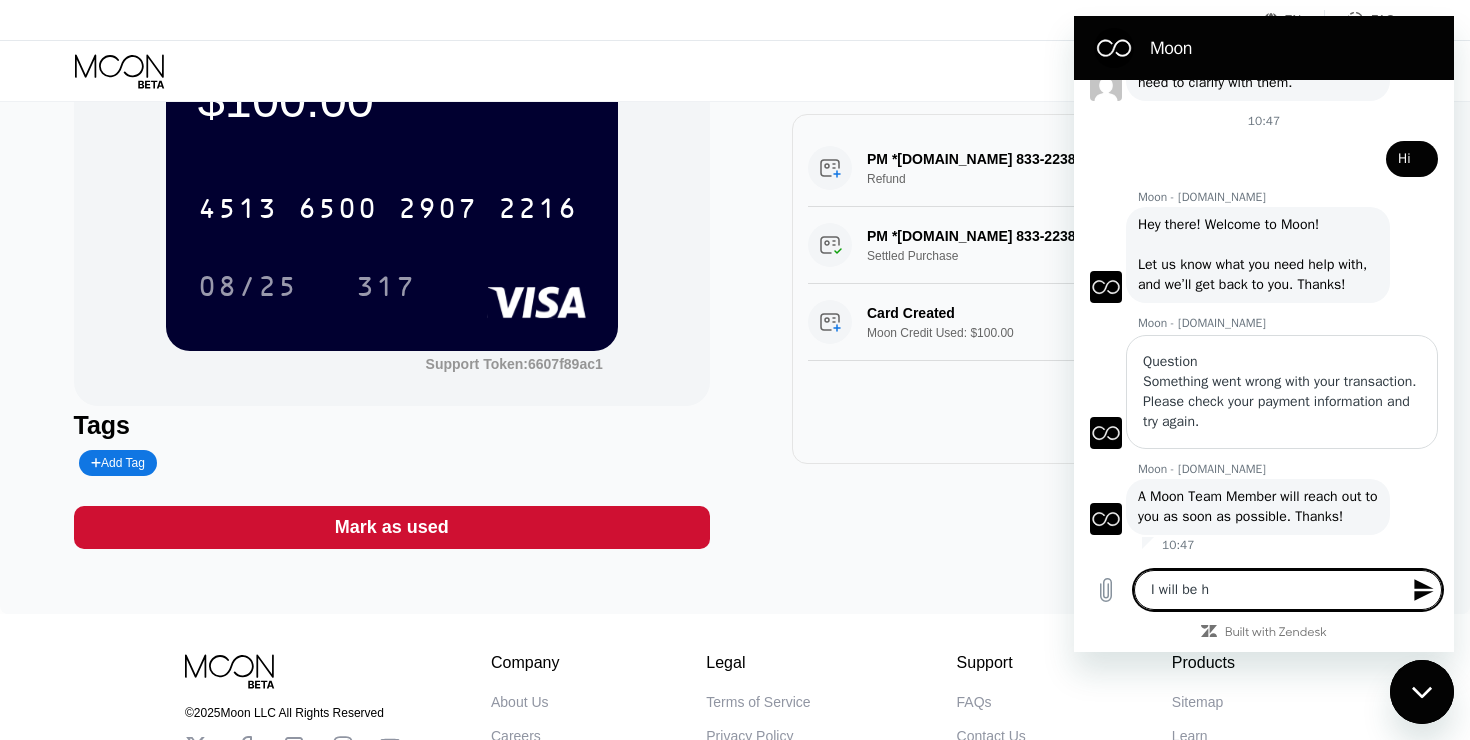 type on "I will be he" 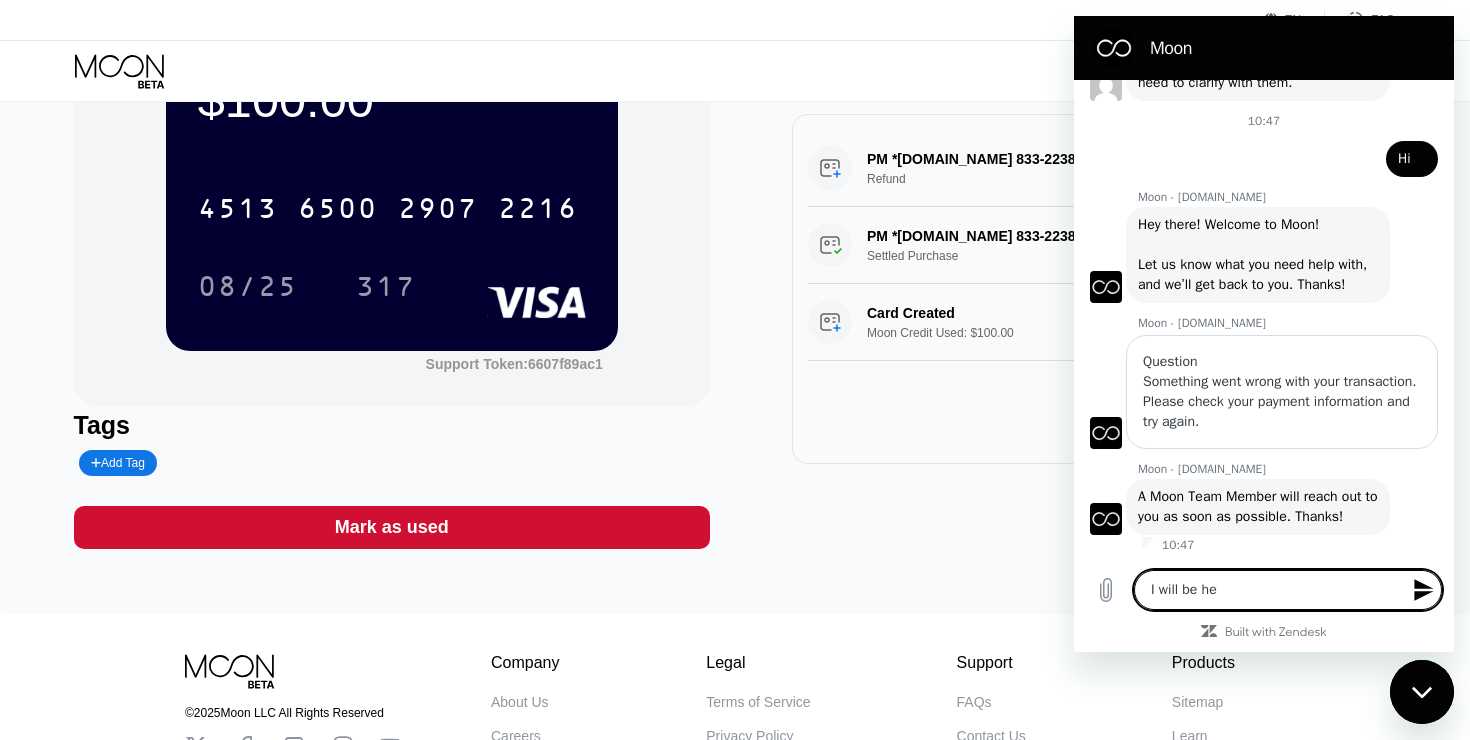 type on "I will be her" 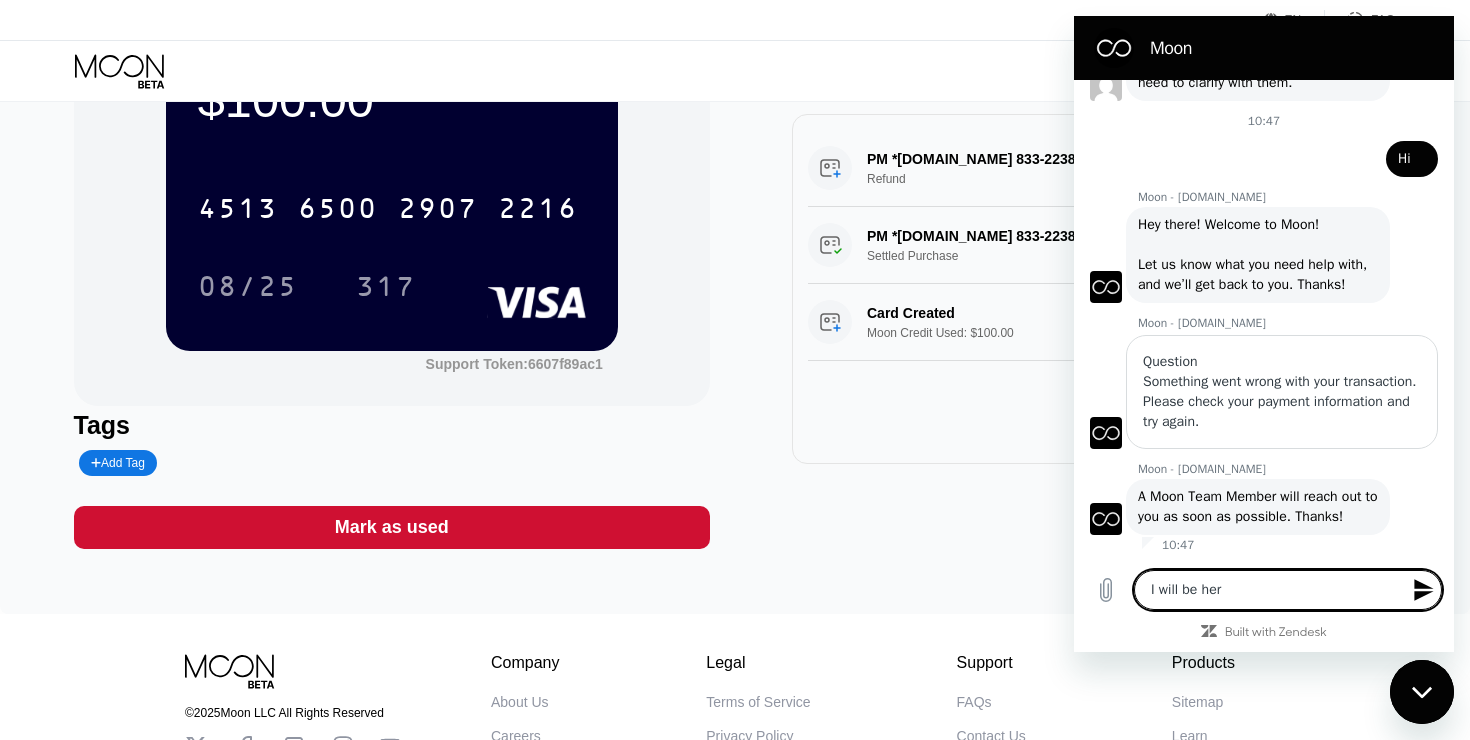 type on "I will be here" 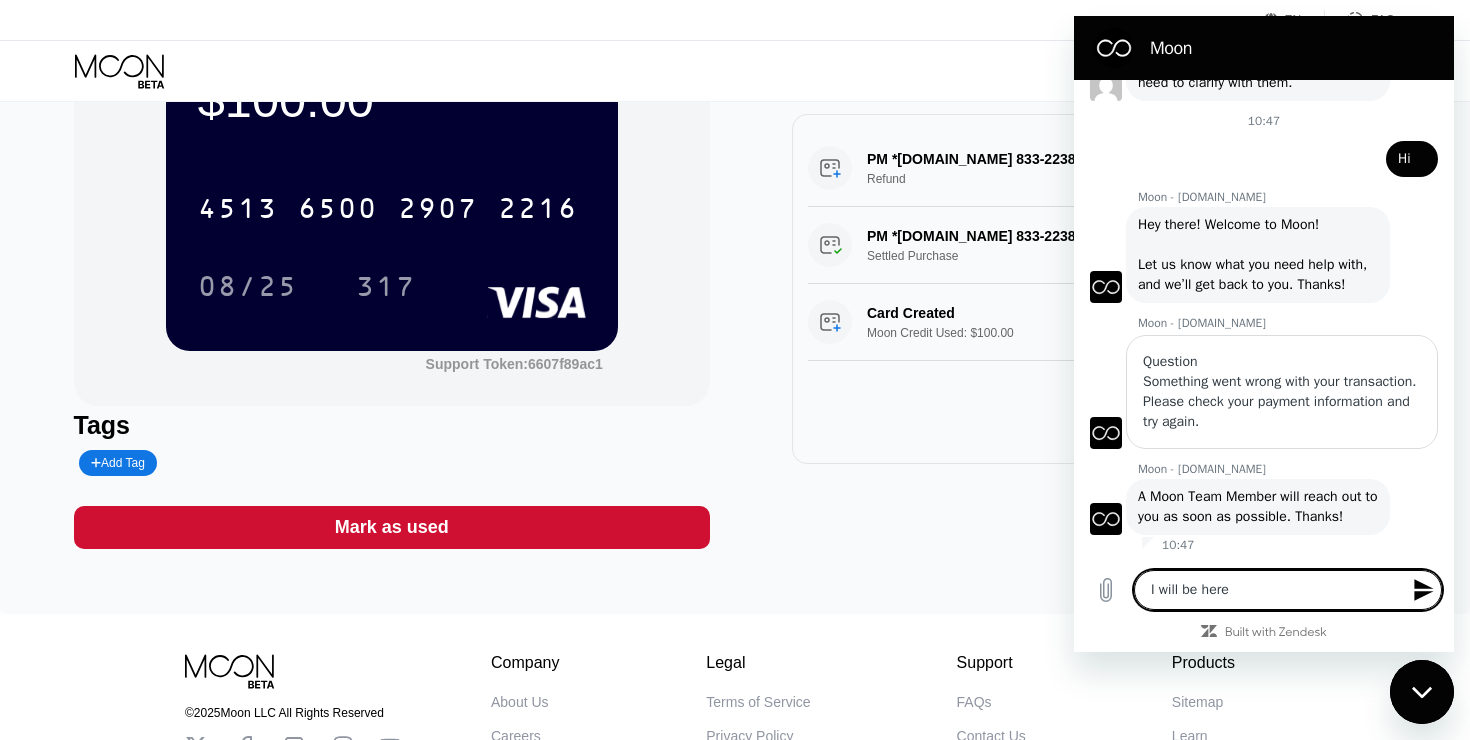 type on "I will be here" 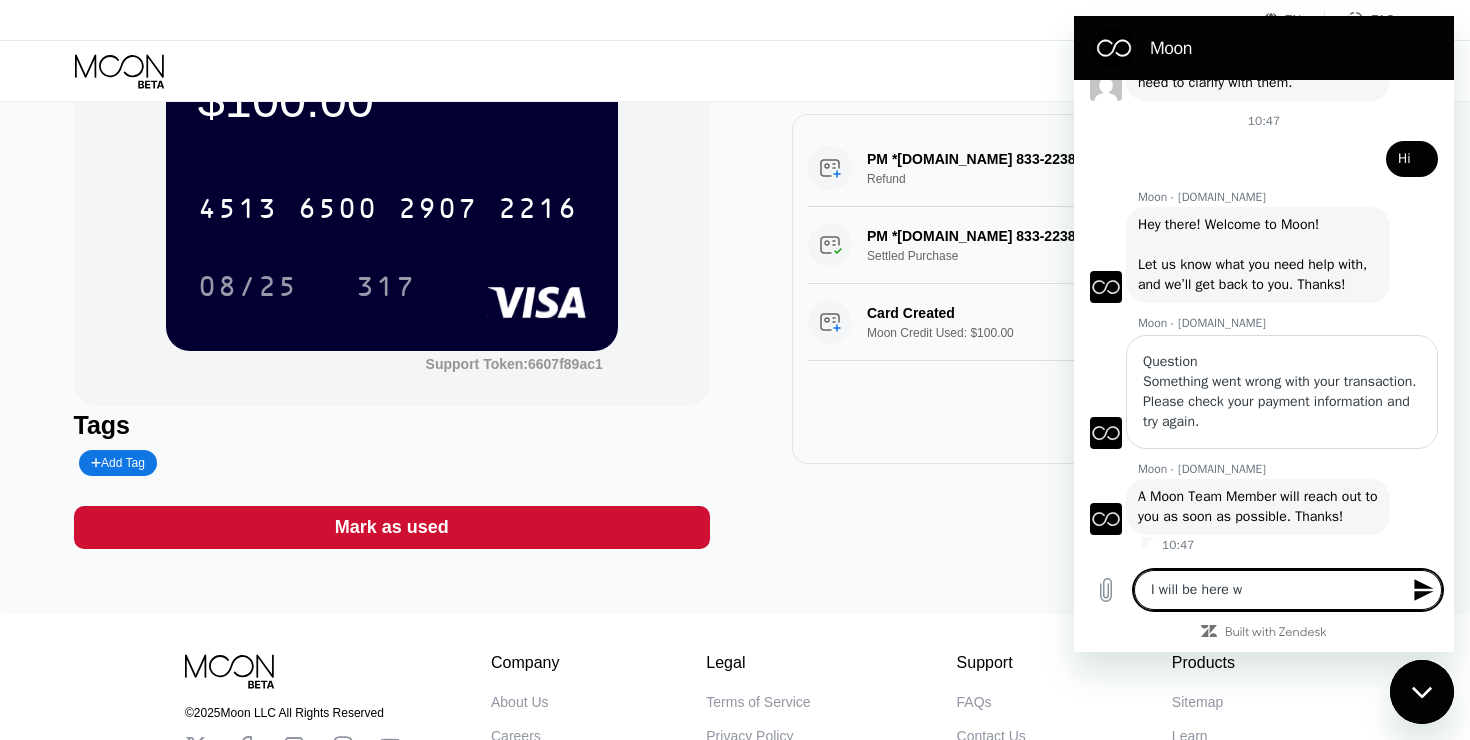 type on "I will be here wa" 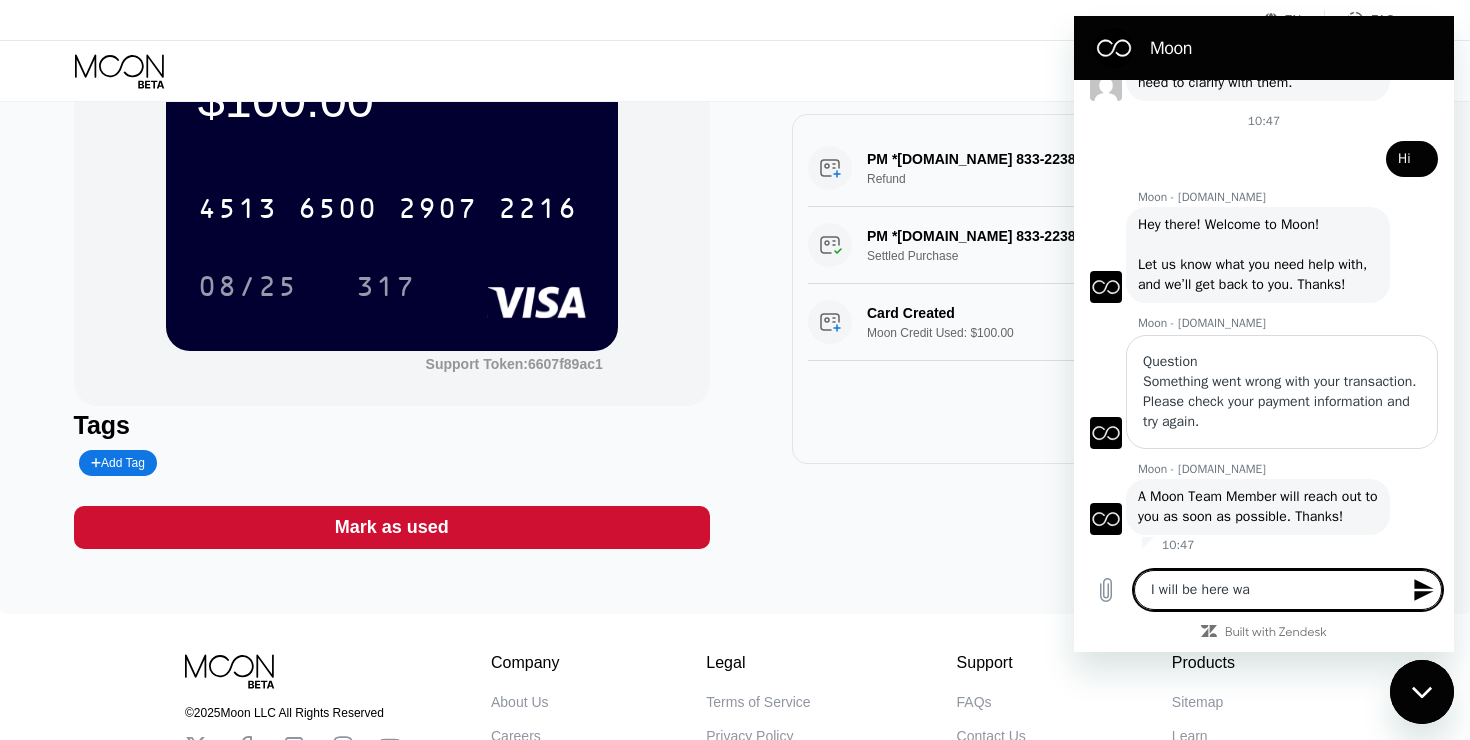 type on "I will be here [PERSON_NAME]" 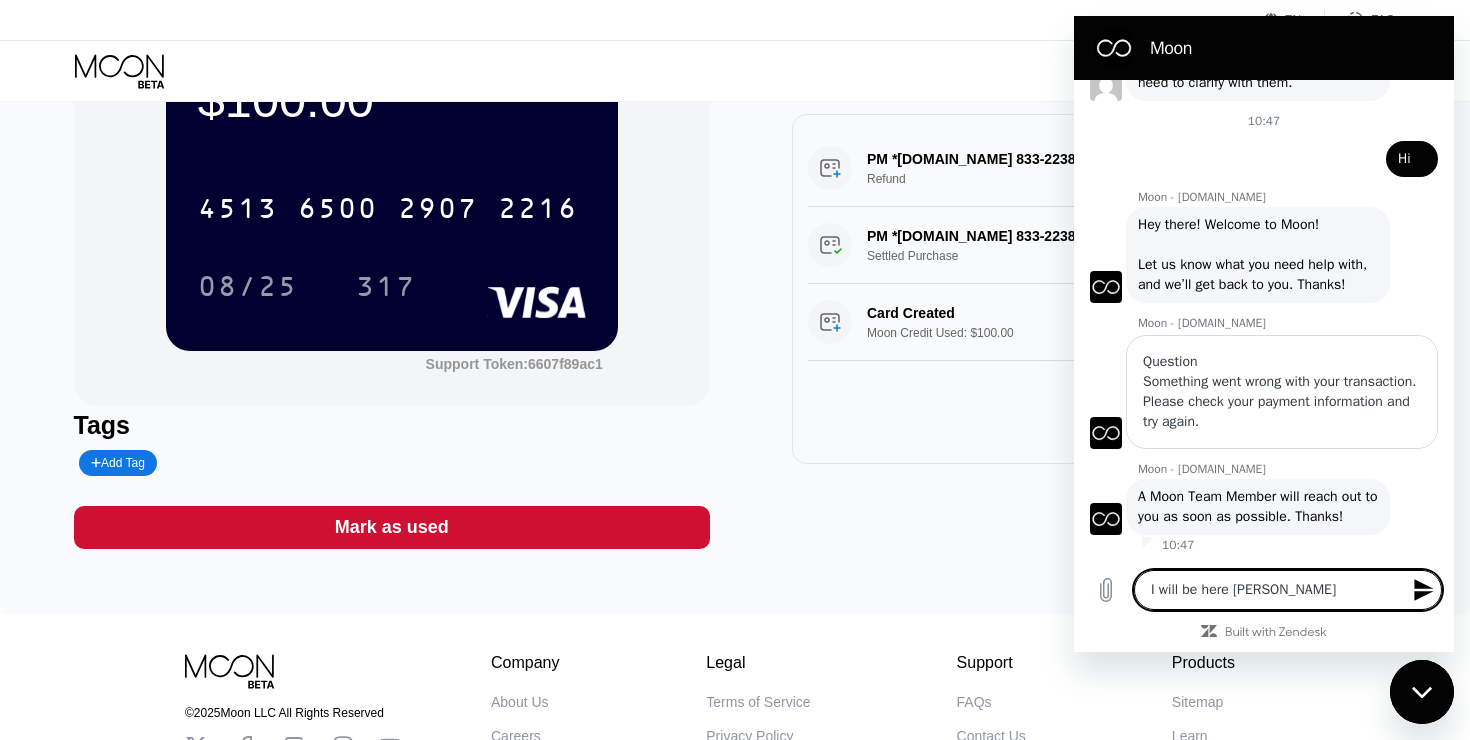 type on "I will be here wait" 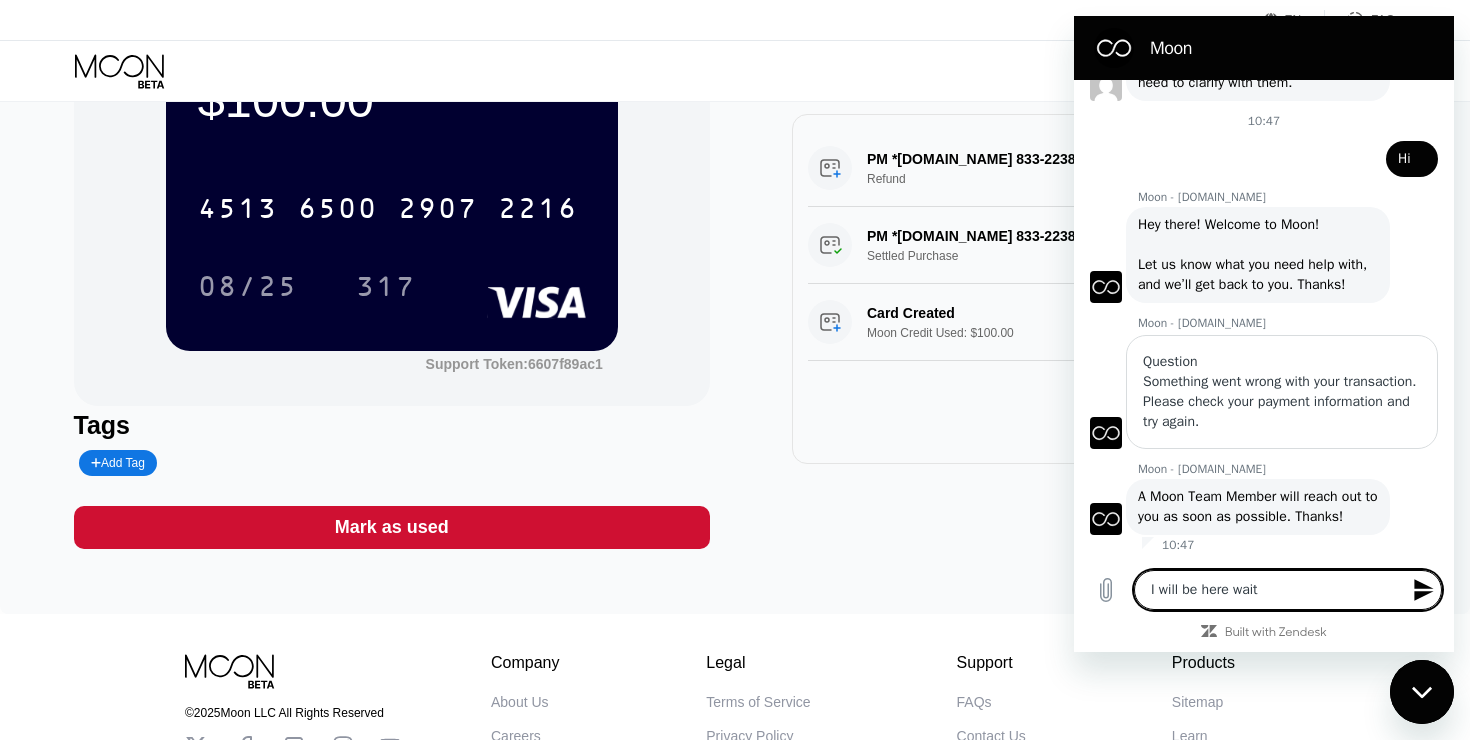 type on "I will be here waiti" 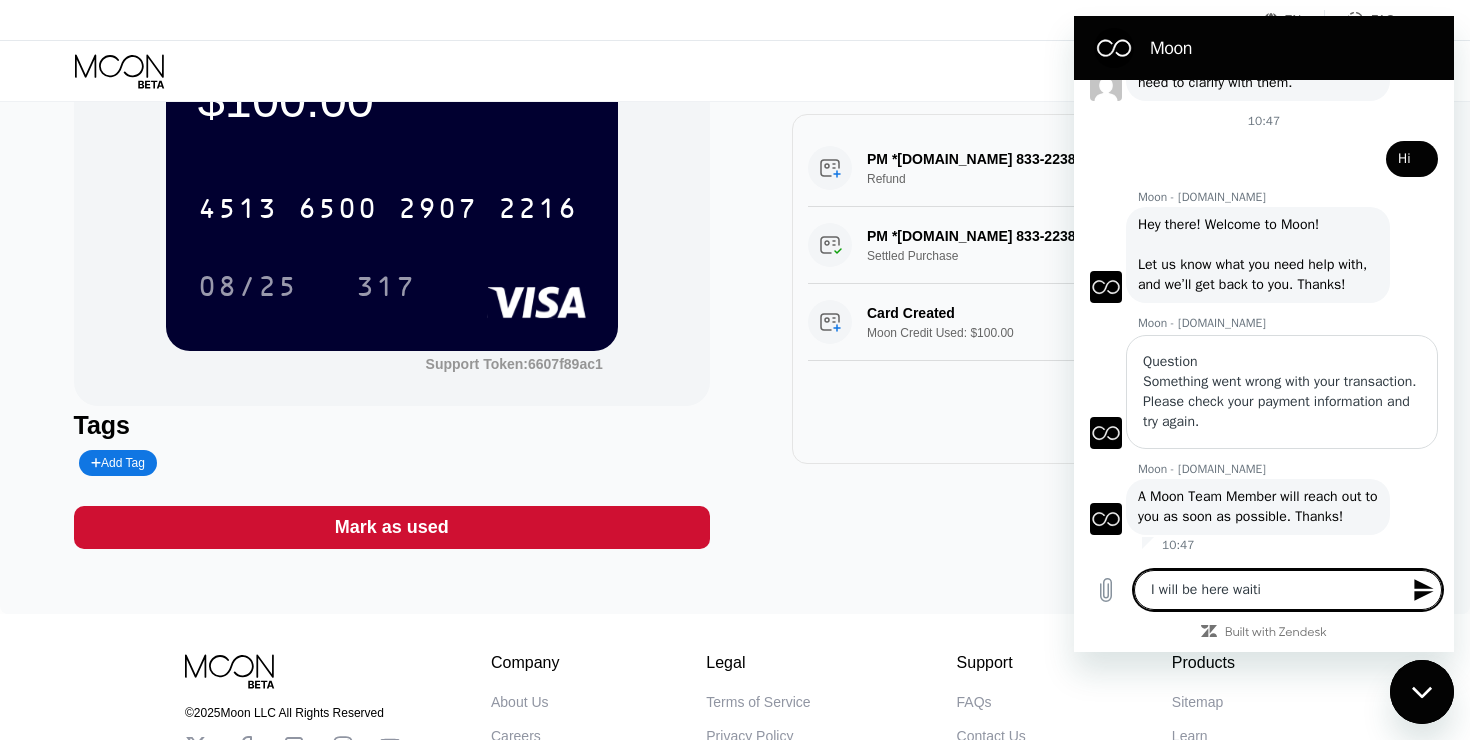 type on "I will be here waitin" 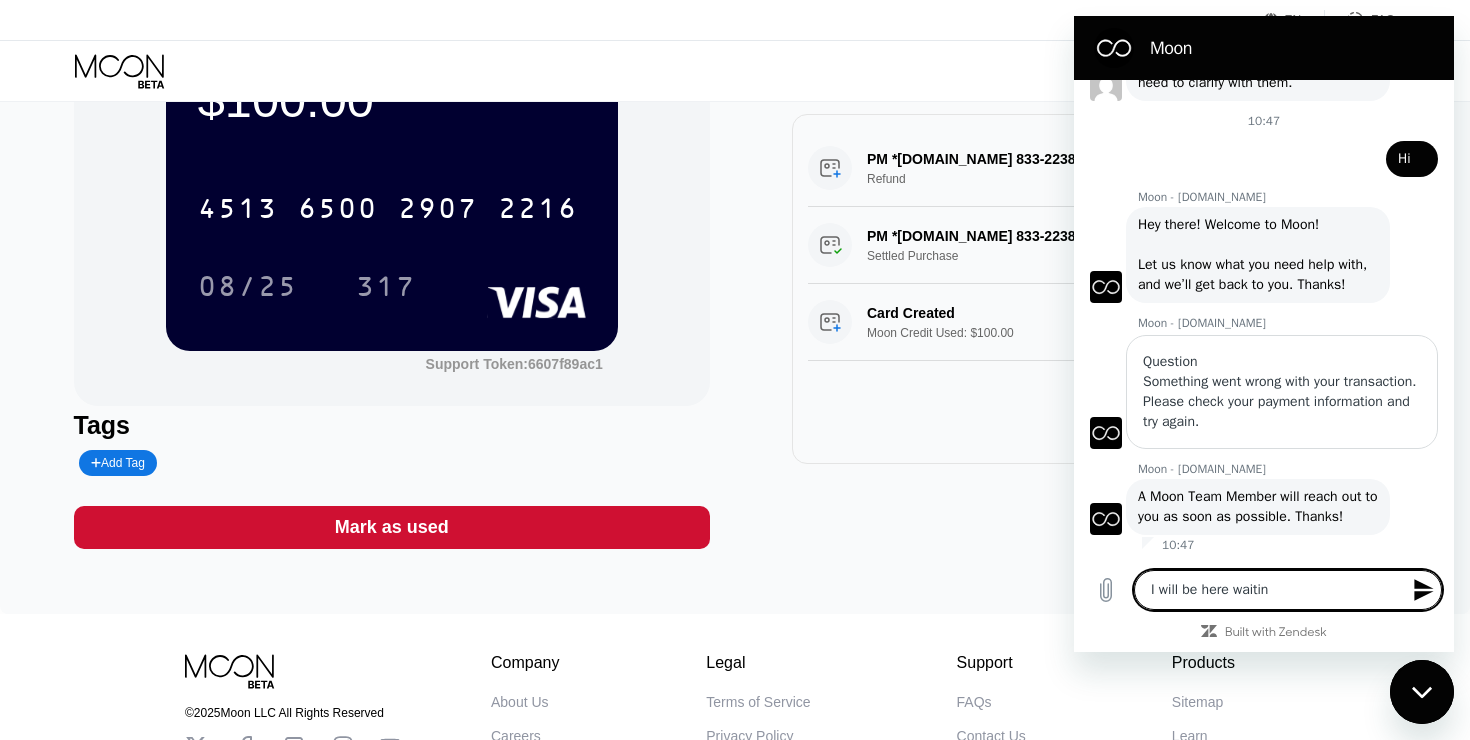 type on "I will be here waiting" 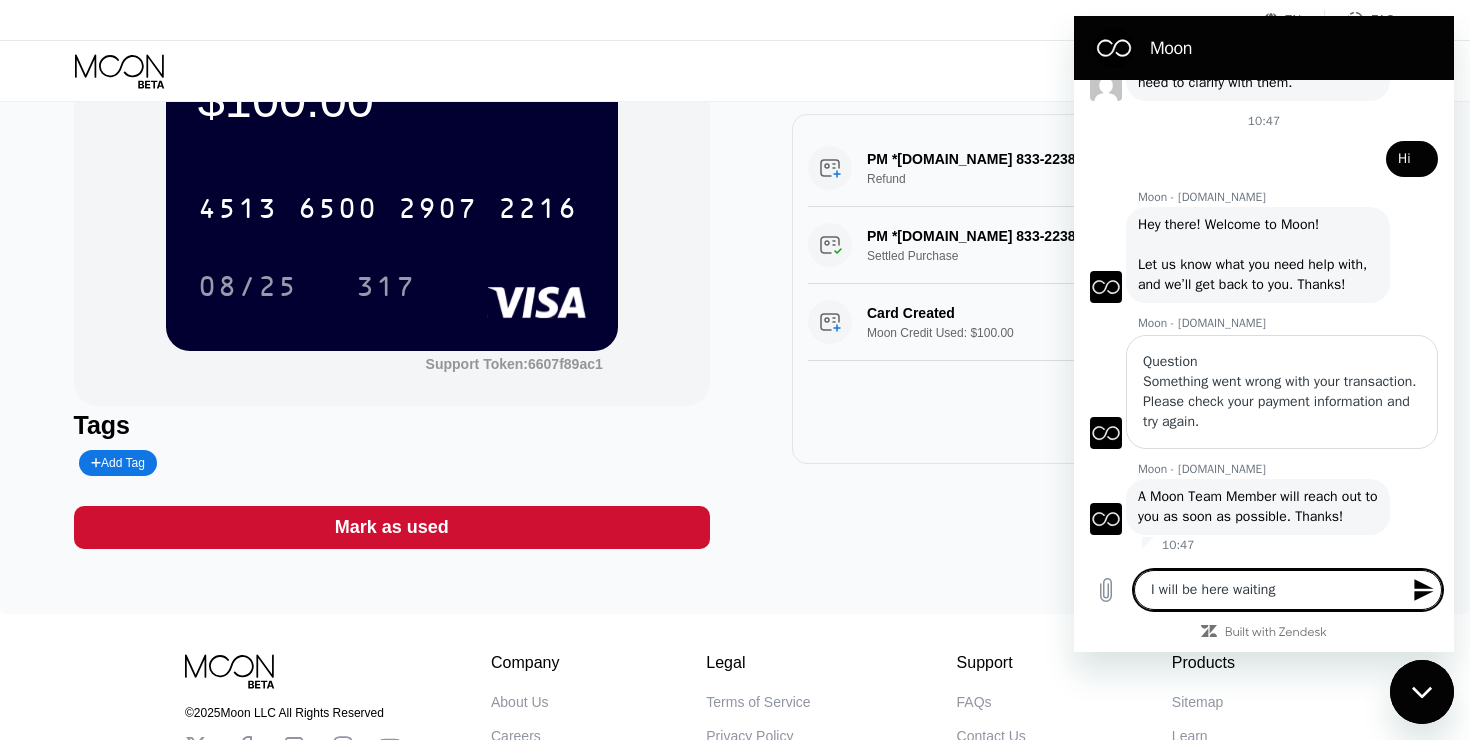 type on "I will be here waiting" 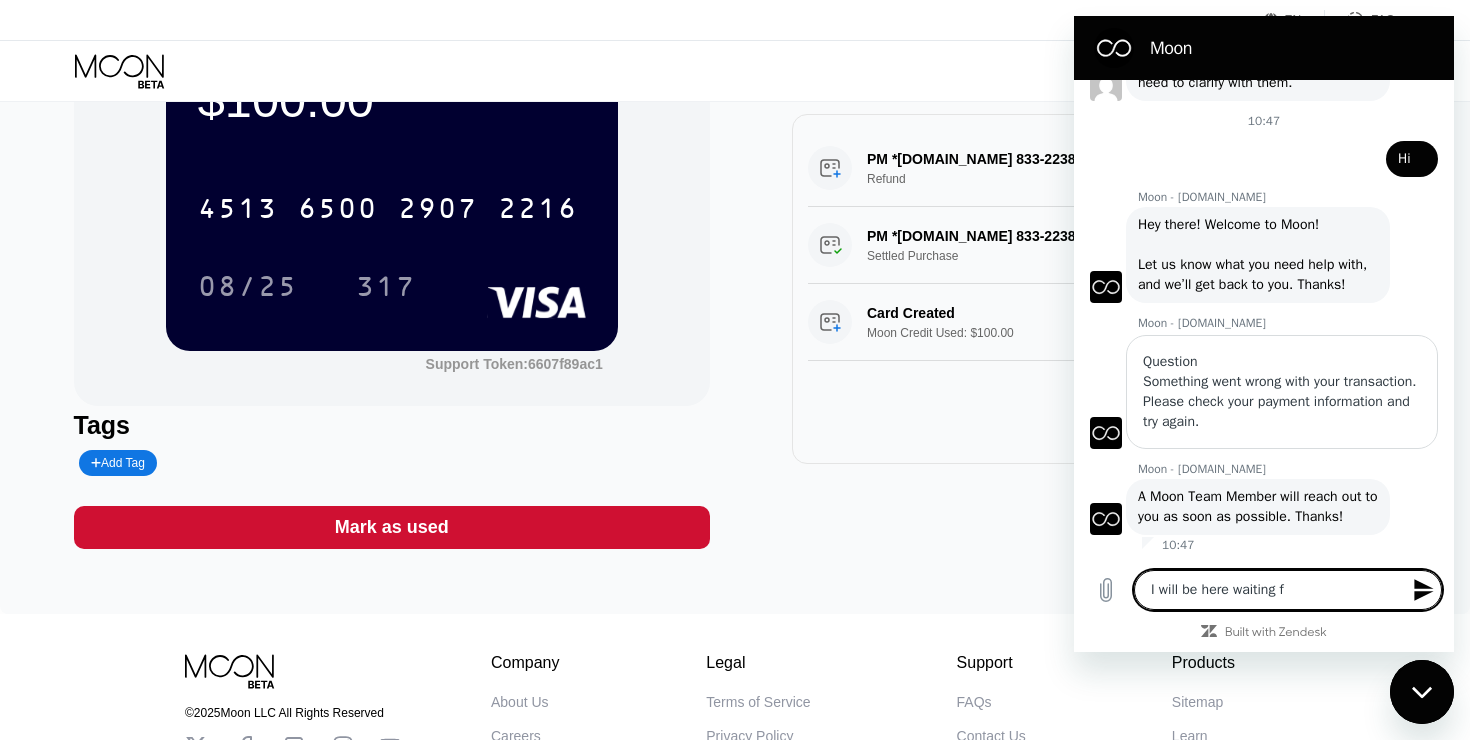 type on "I will be here waiting fo" 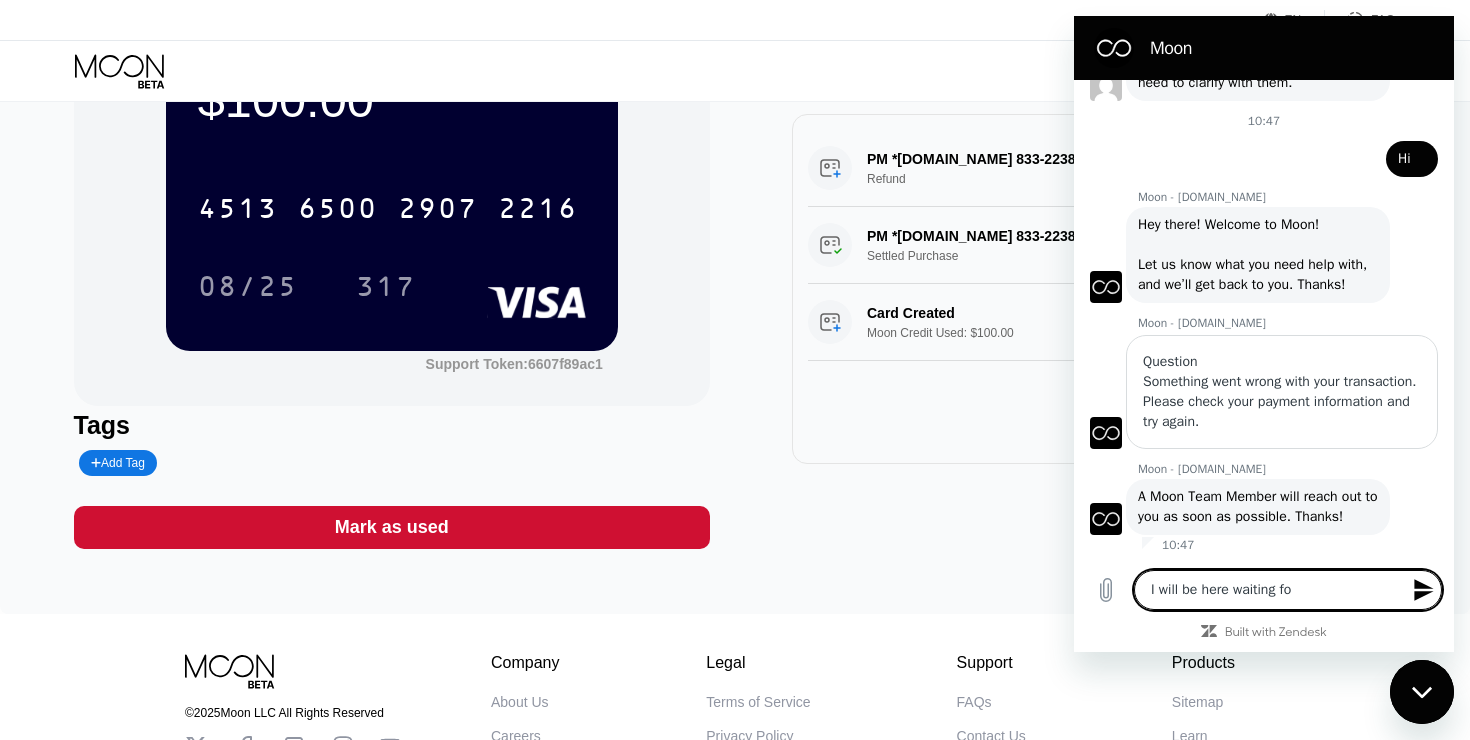 type on "I will be here waiting for" 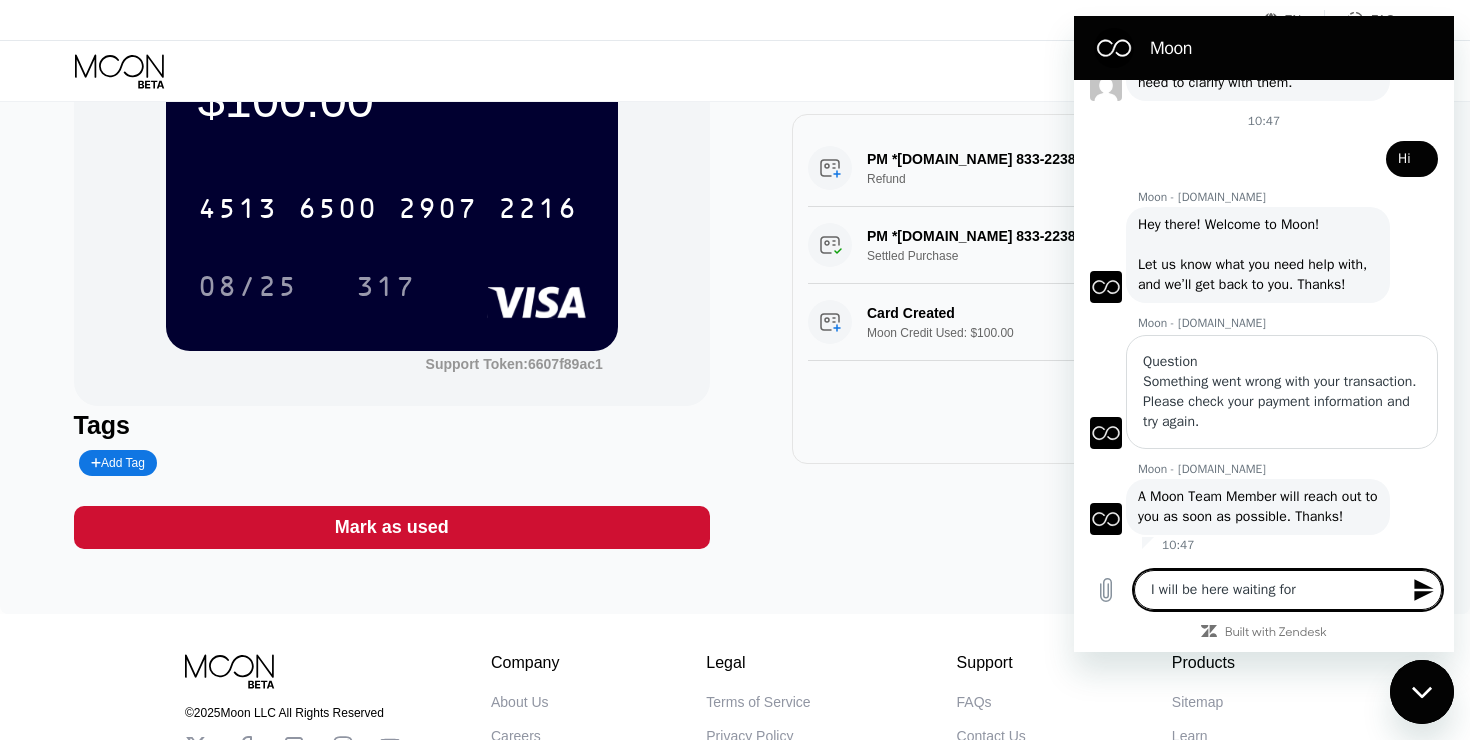 type on "I will be here waiting for" 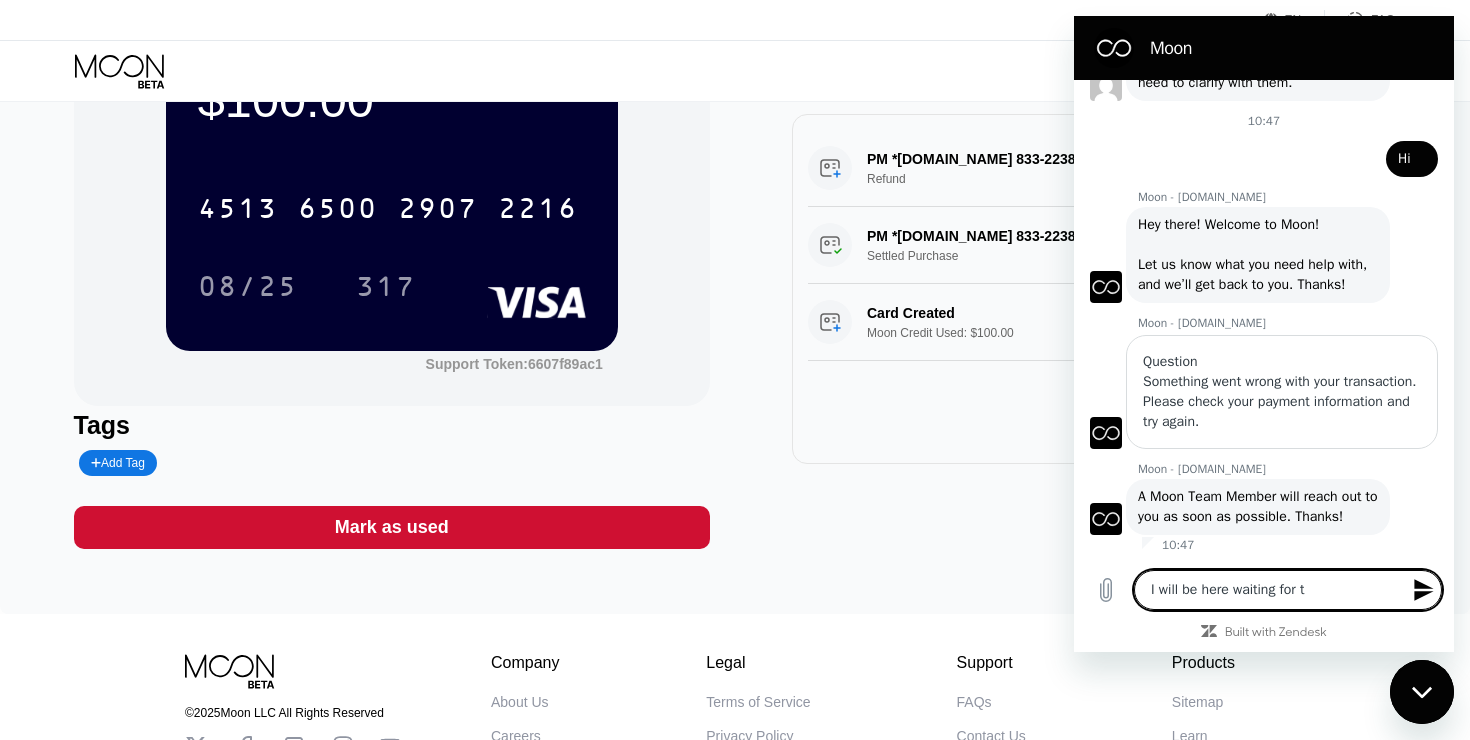 type on "I will be here waiting for th" 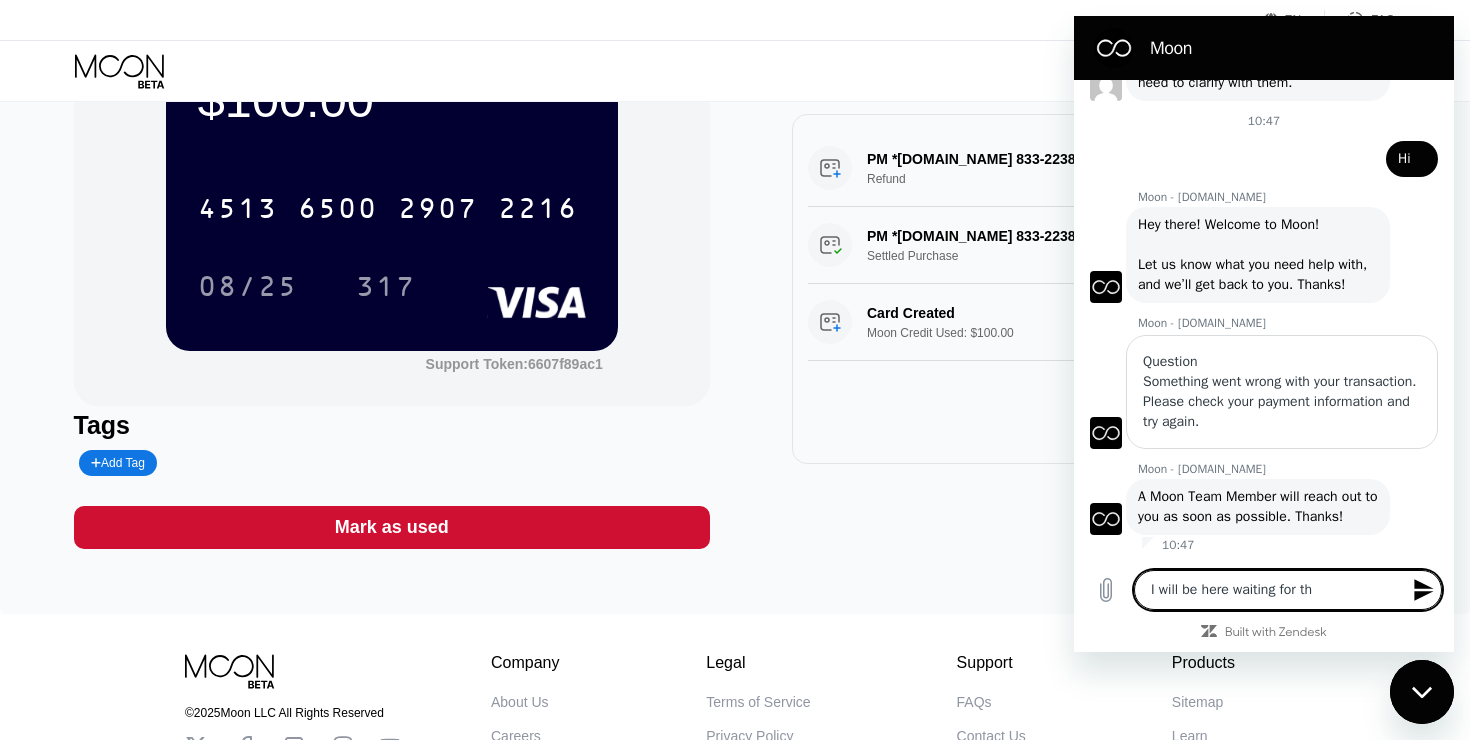 type on "I will be here waiting for the" 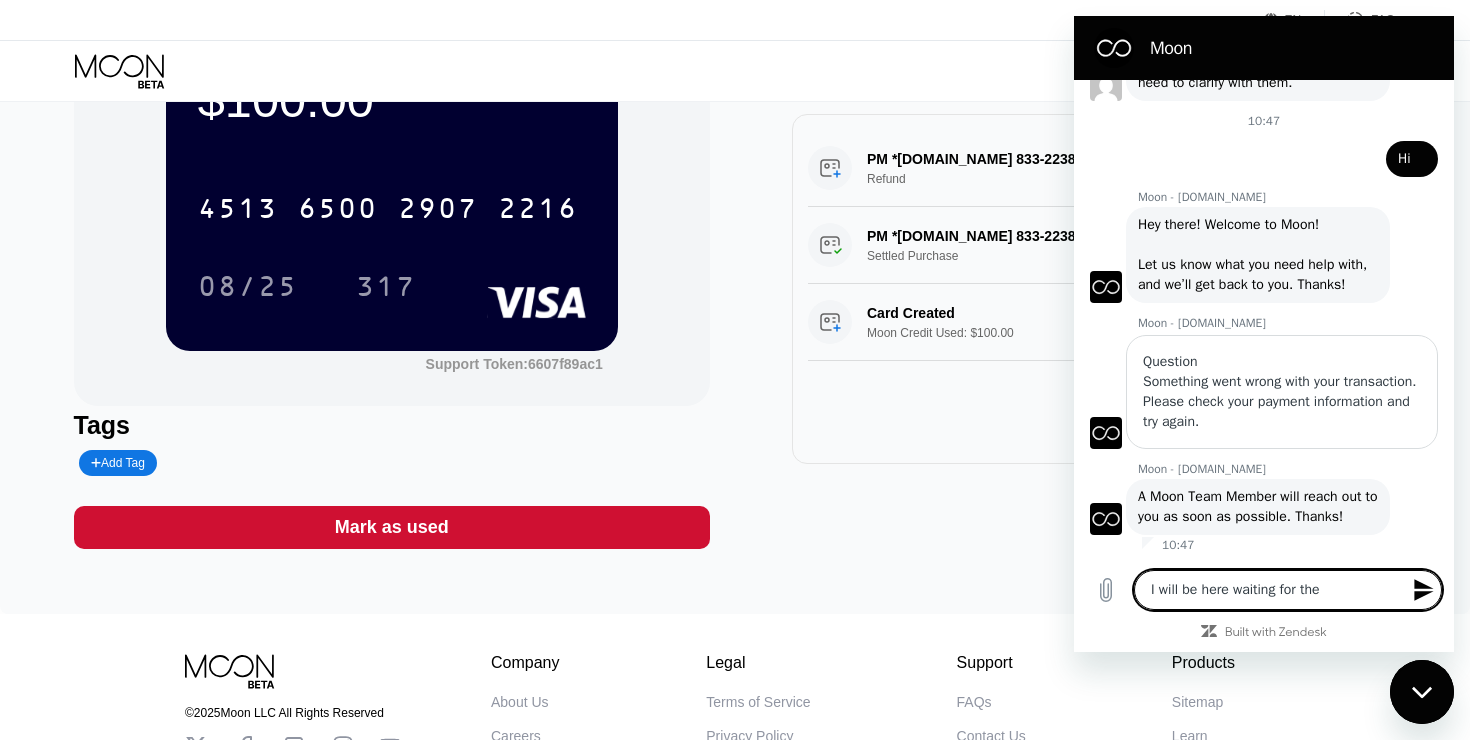 type on "I will be here waiting for thei" 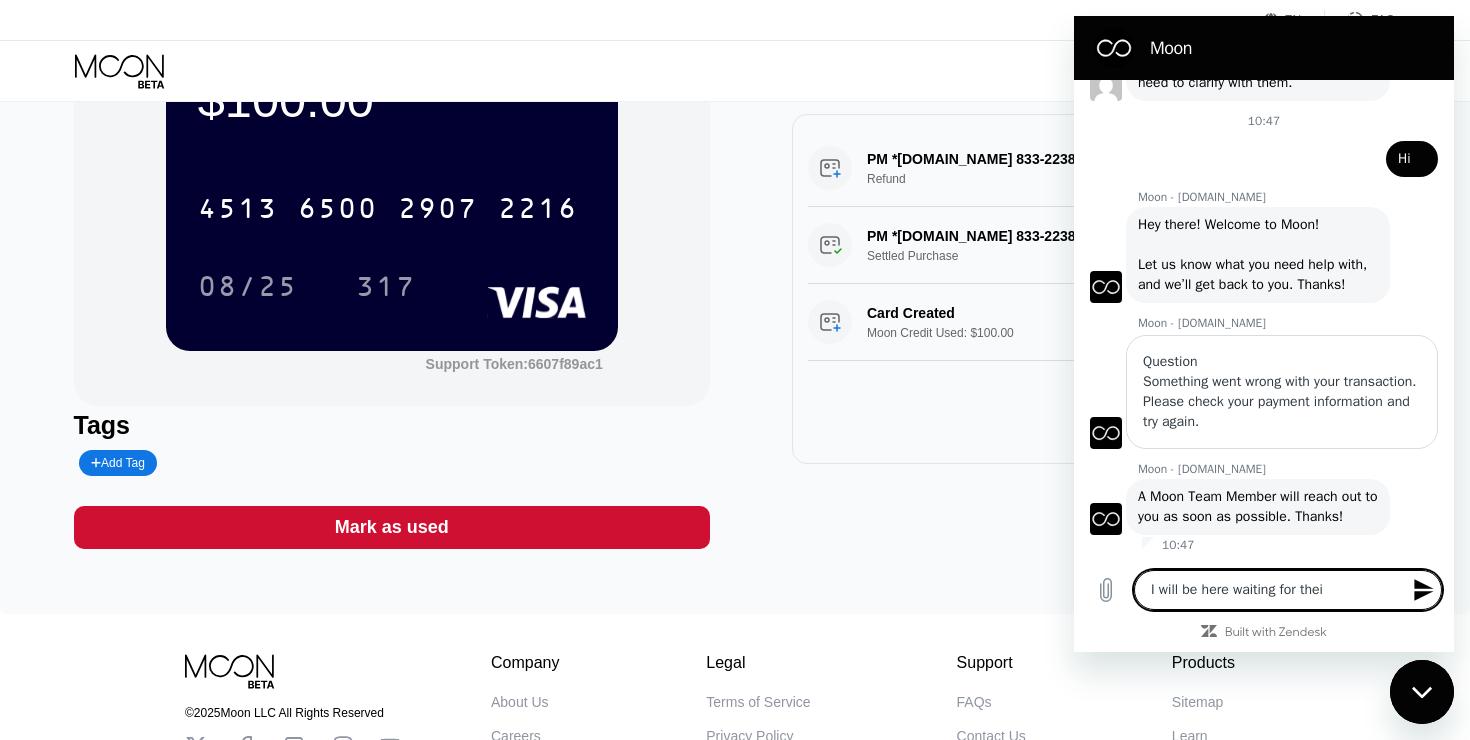 type on "I will be here waiting for their" 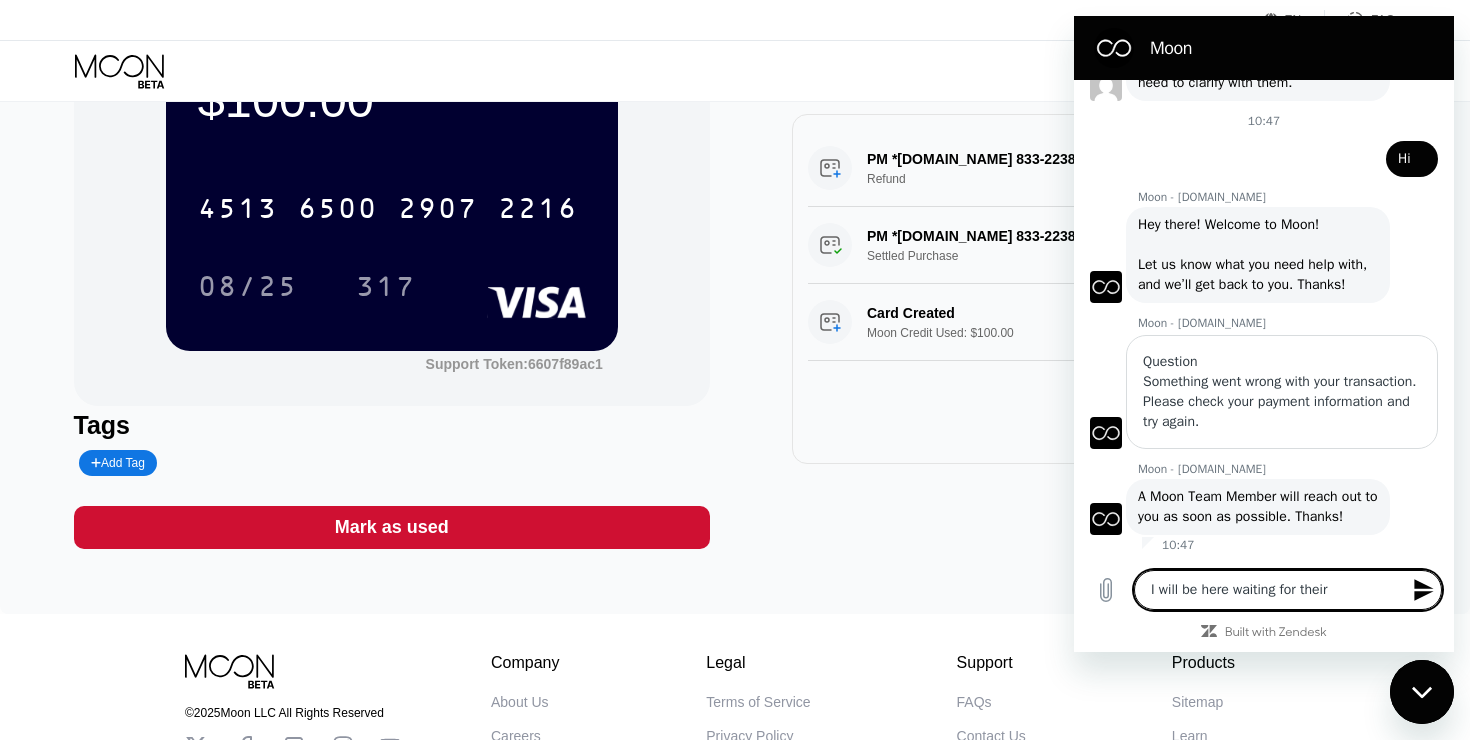 type on "I will be here waiting for their" 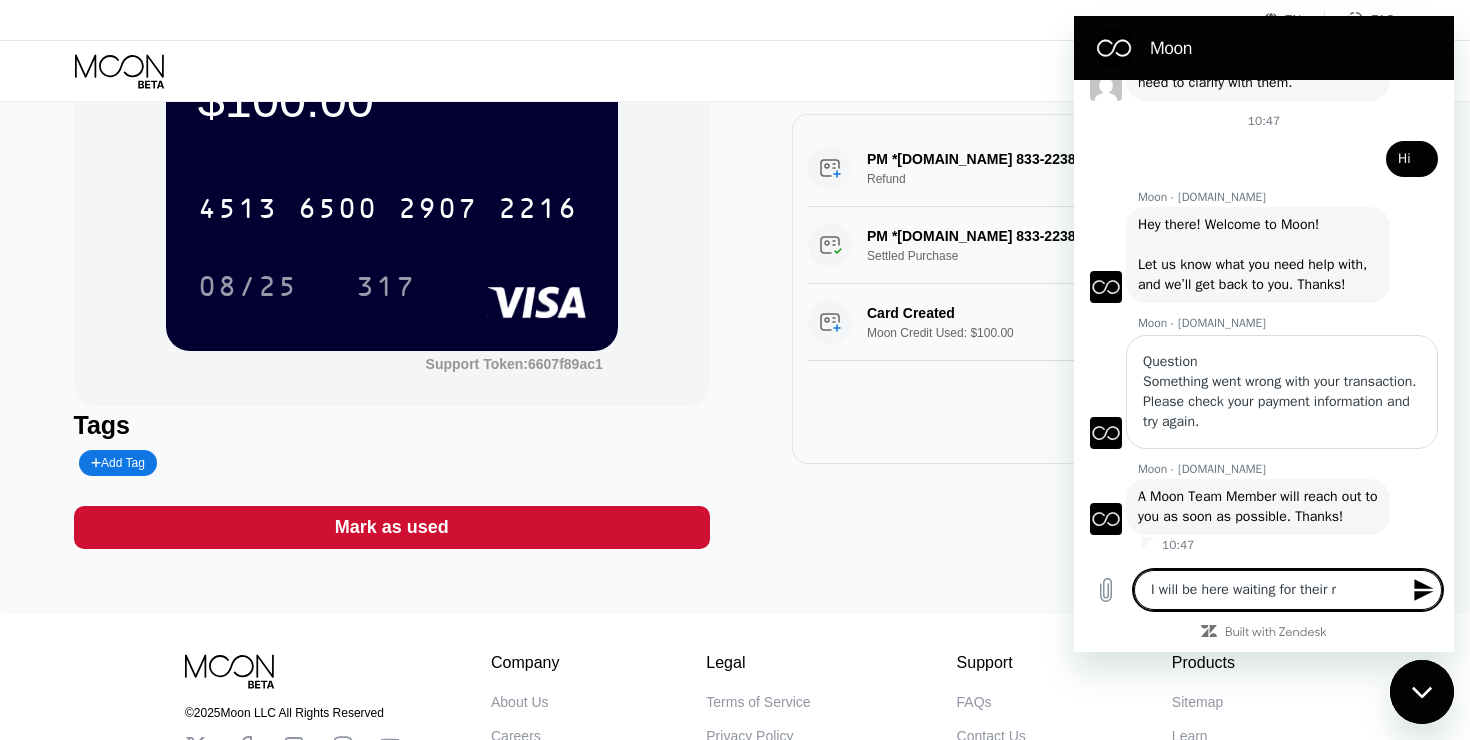 type on "I will be here waiting for their re" 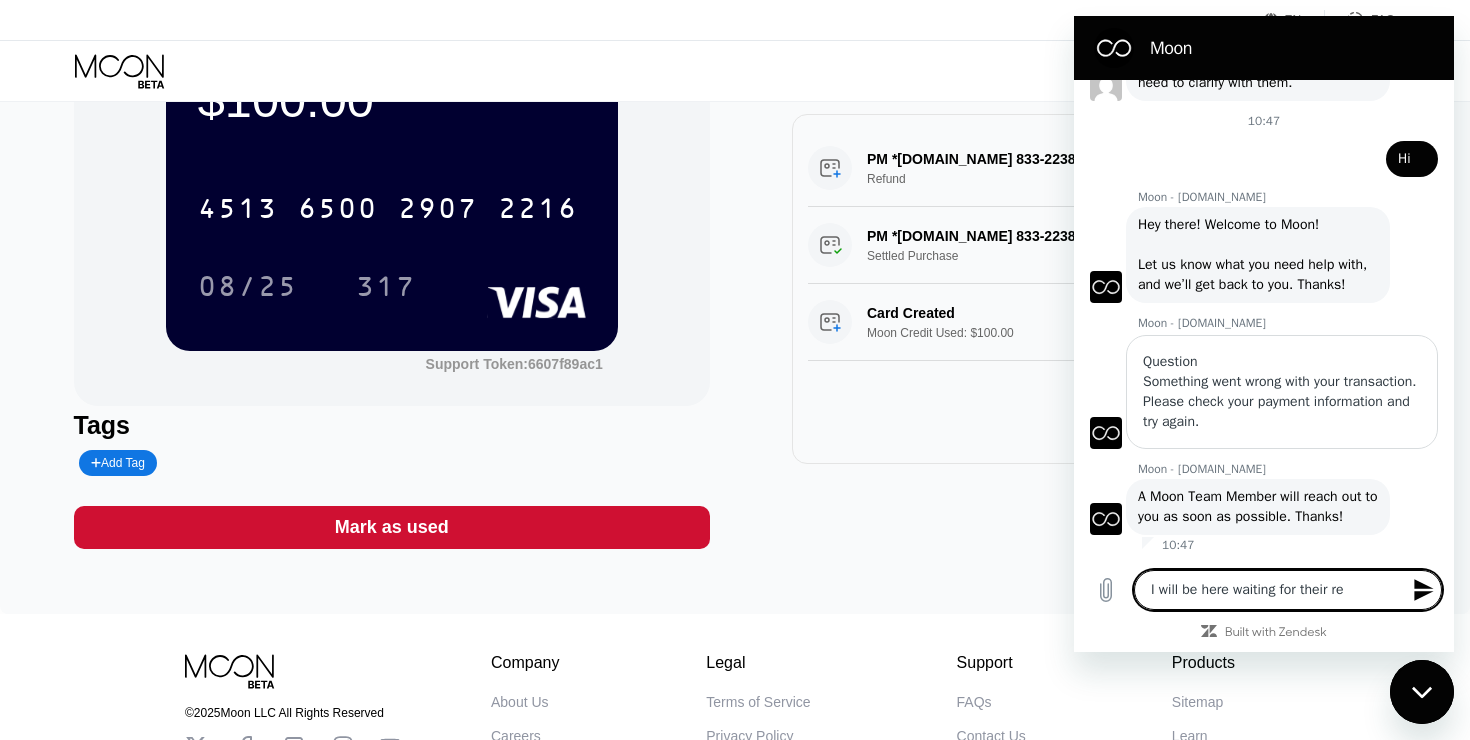 type on "I will be here waiting for their res" 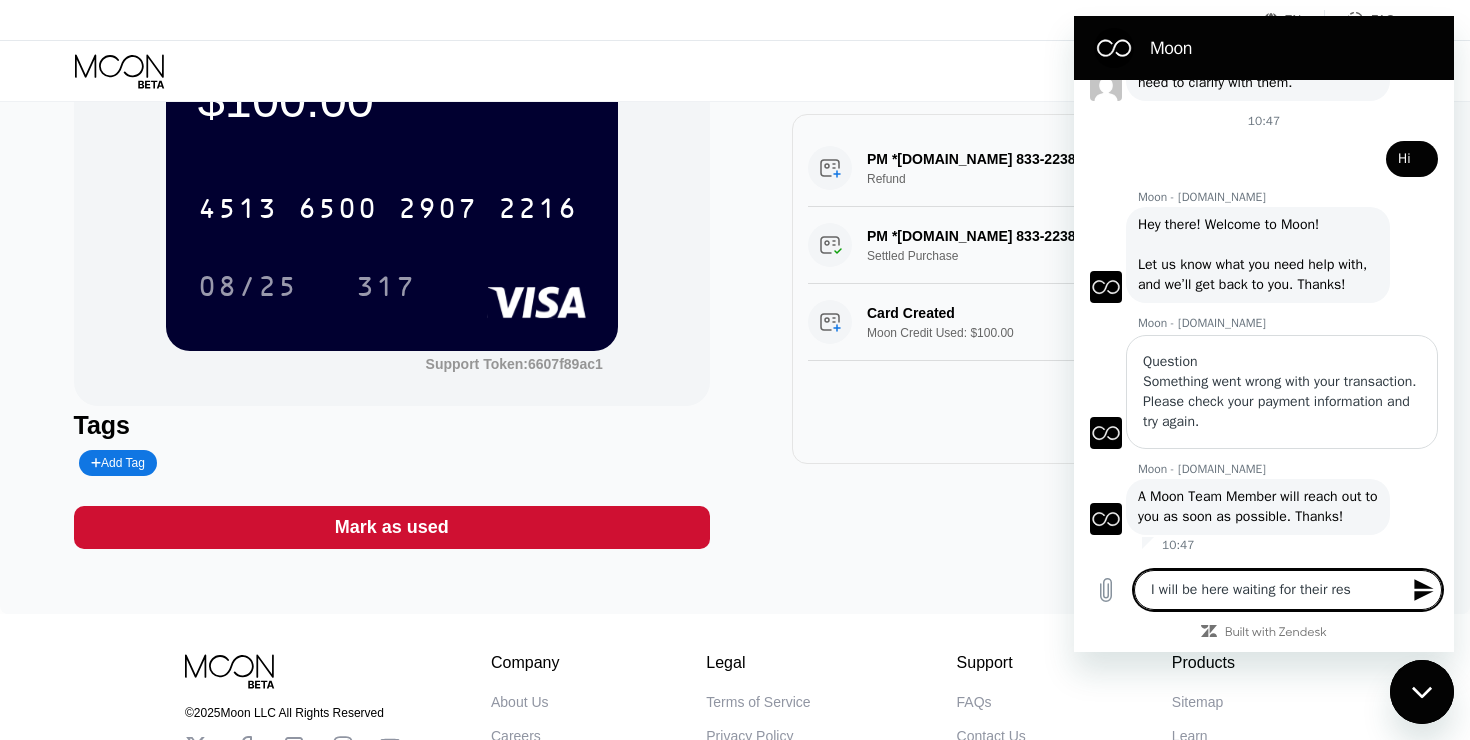type on "I will be here waiting for their resp" 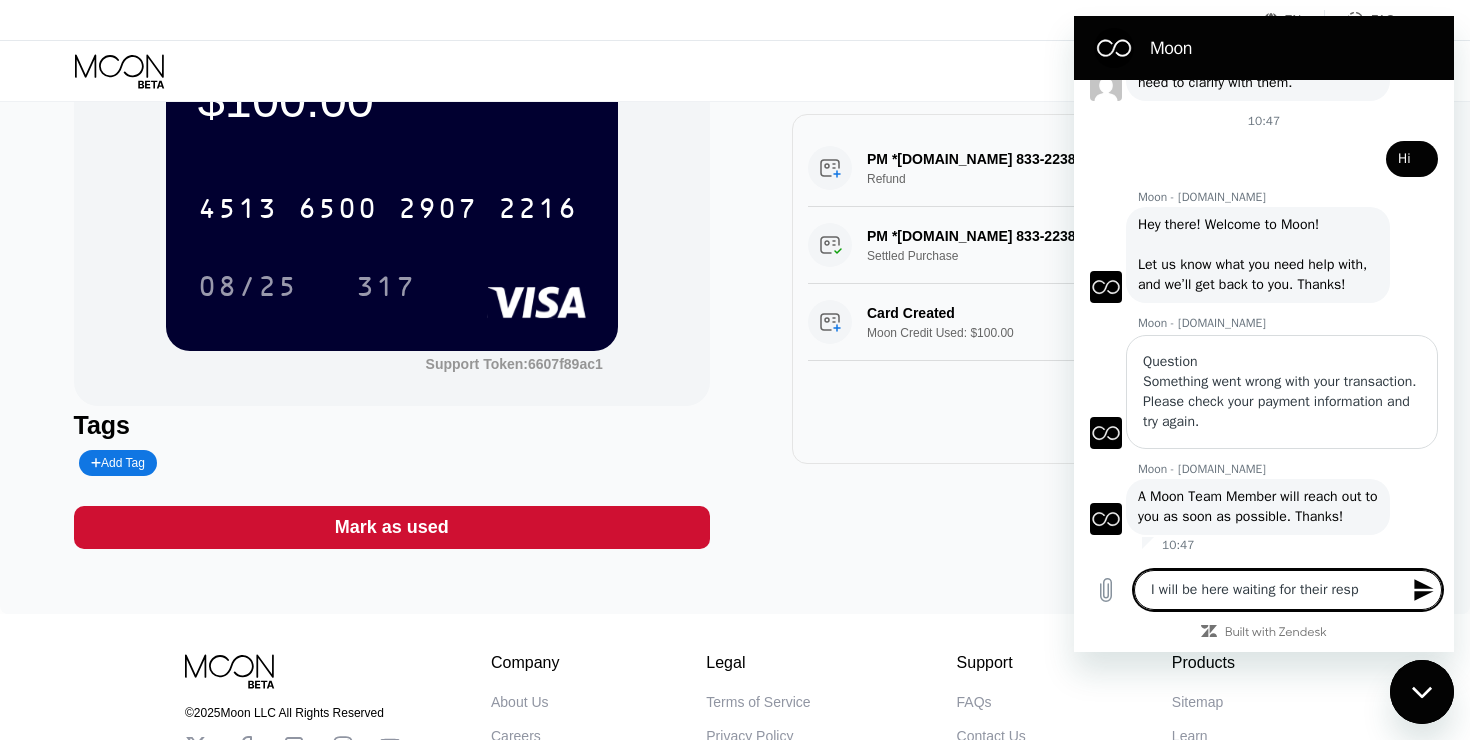type on "I will be here waiting for their respo" 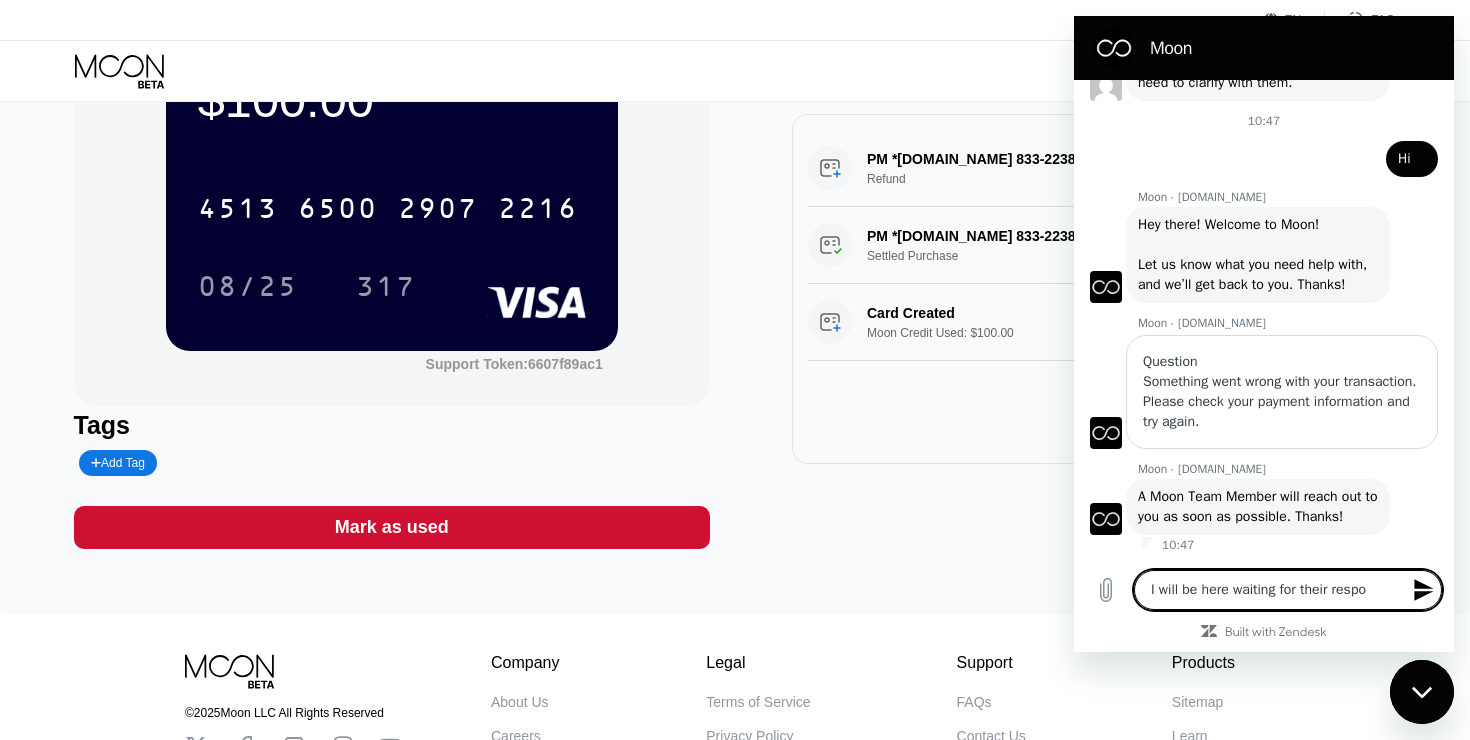 type on "I will be here waiting for their respon" 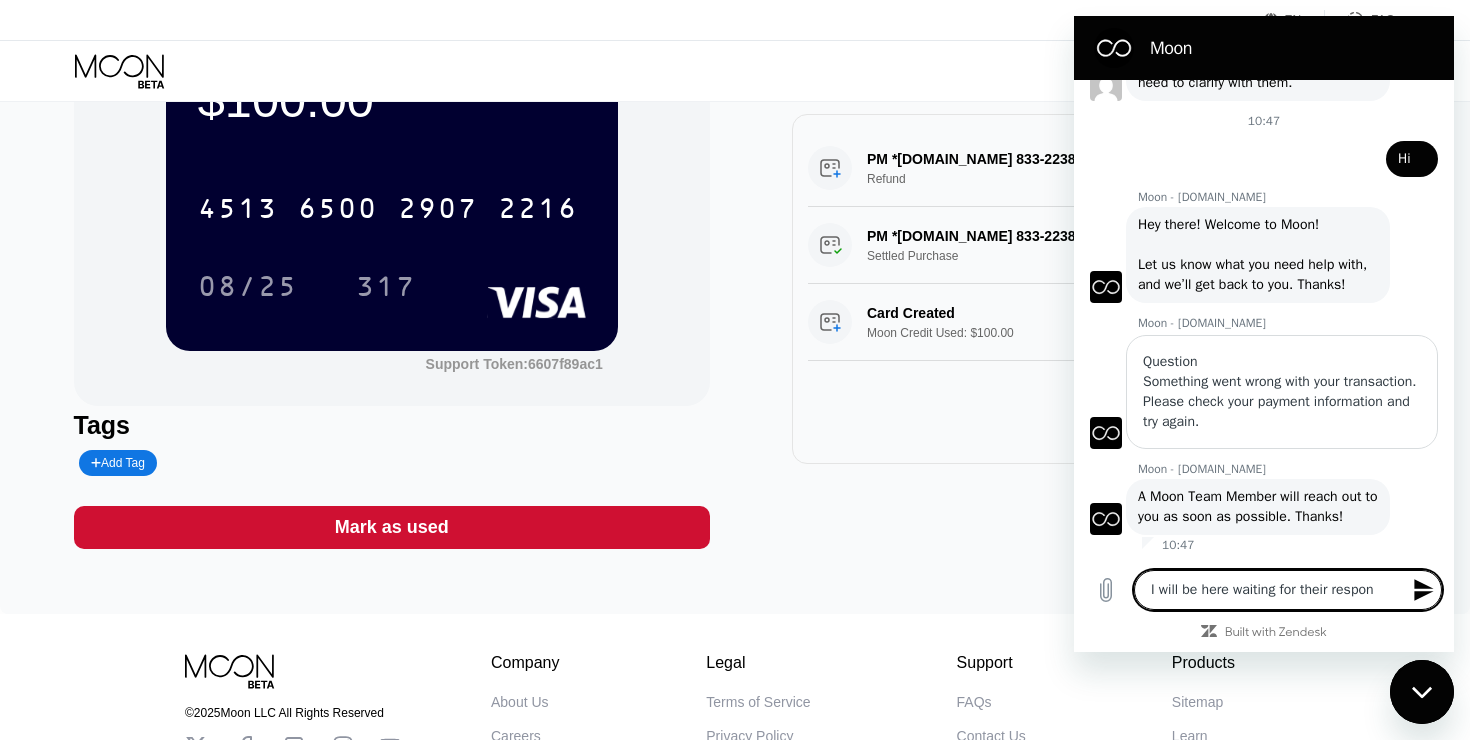 type on "I will be here waiting for their respond" 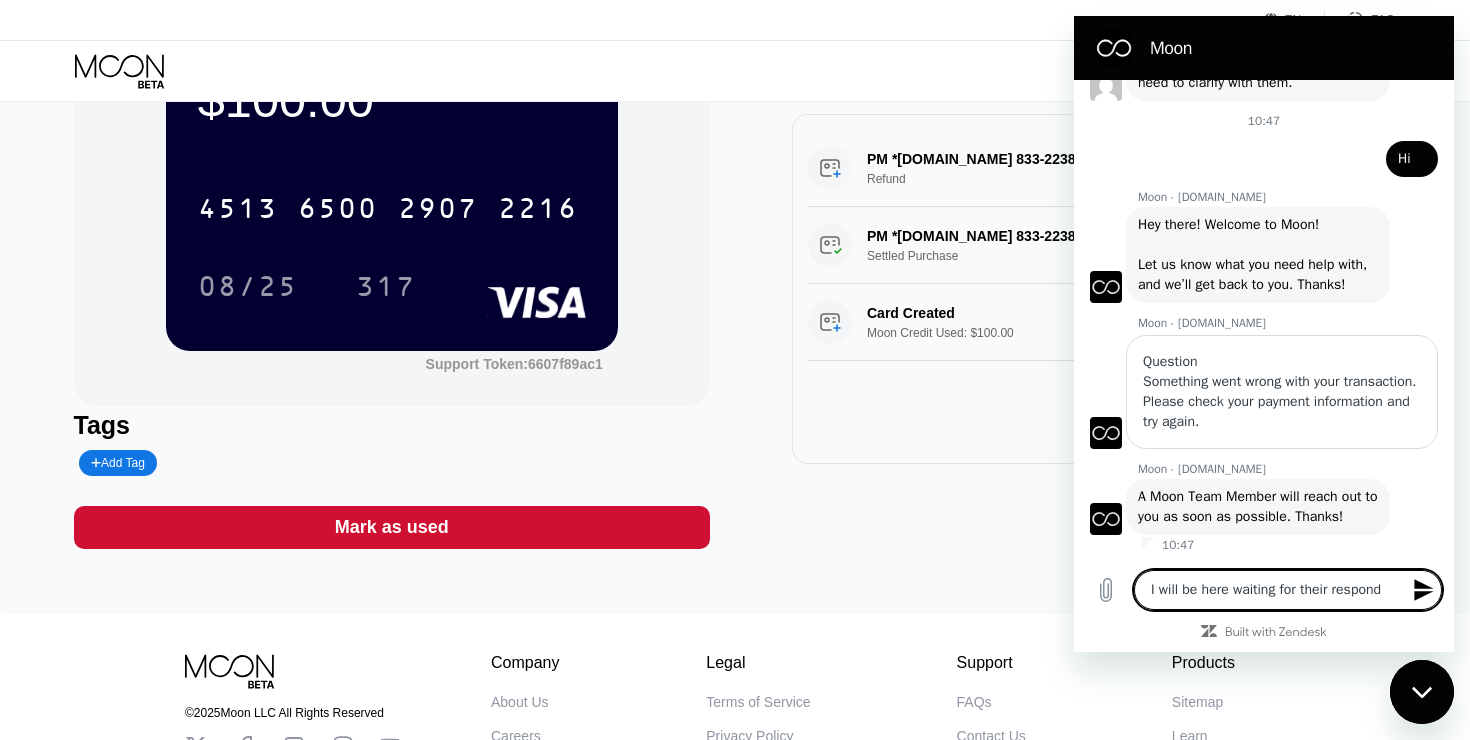 type 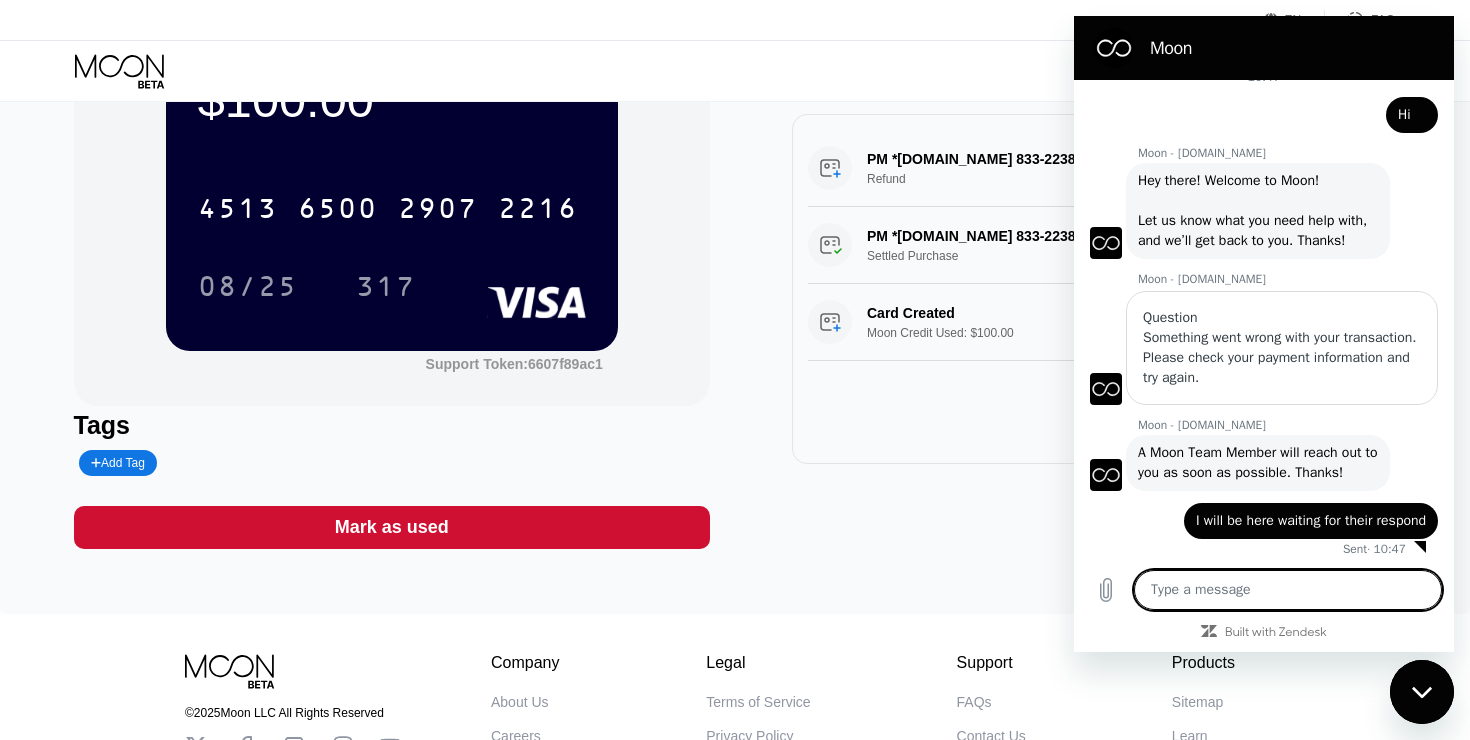 scroll, scrollTop: 2523, scrollLeft: 0, axis: vertical 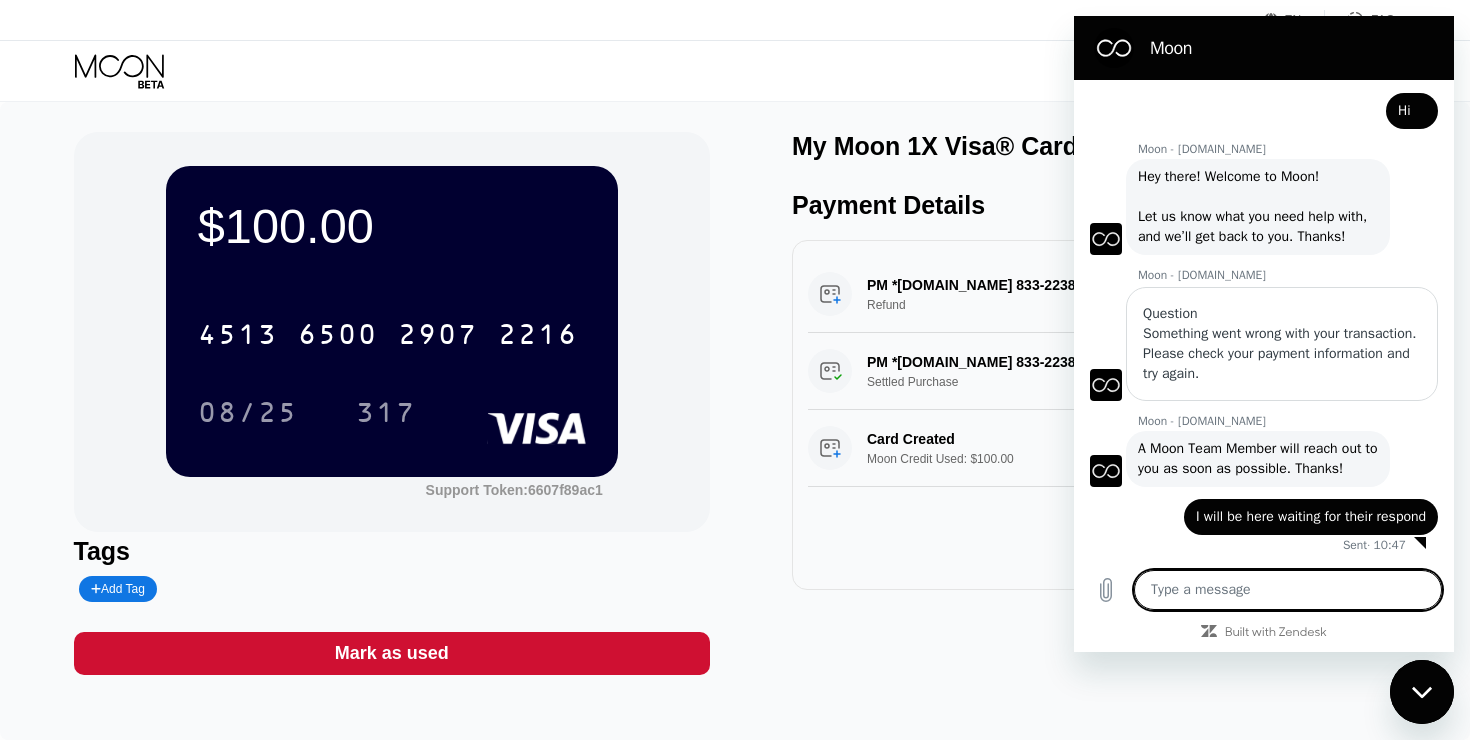 click at bounding box center (1288, 590) 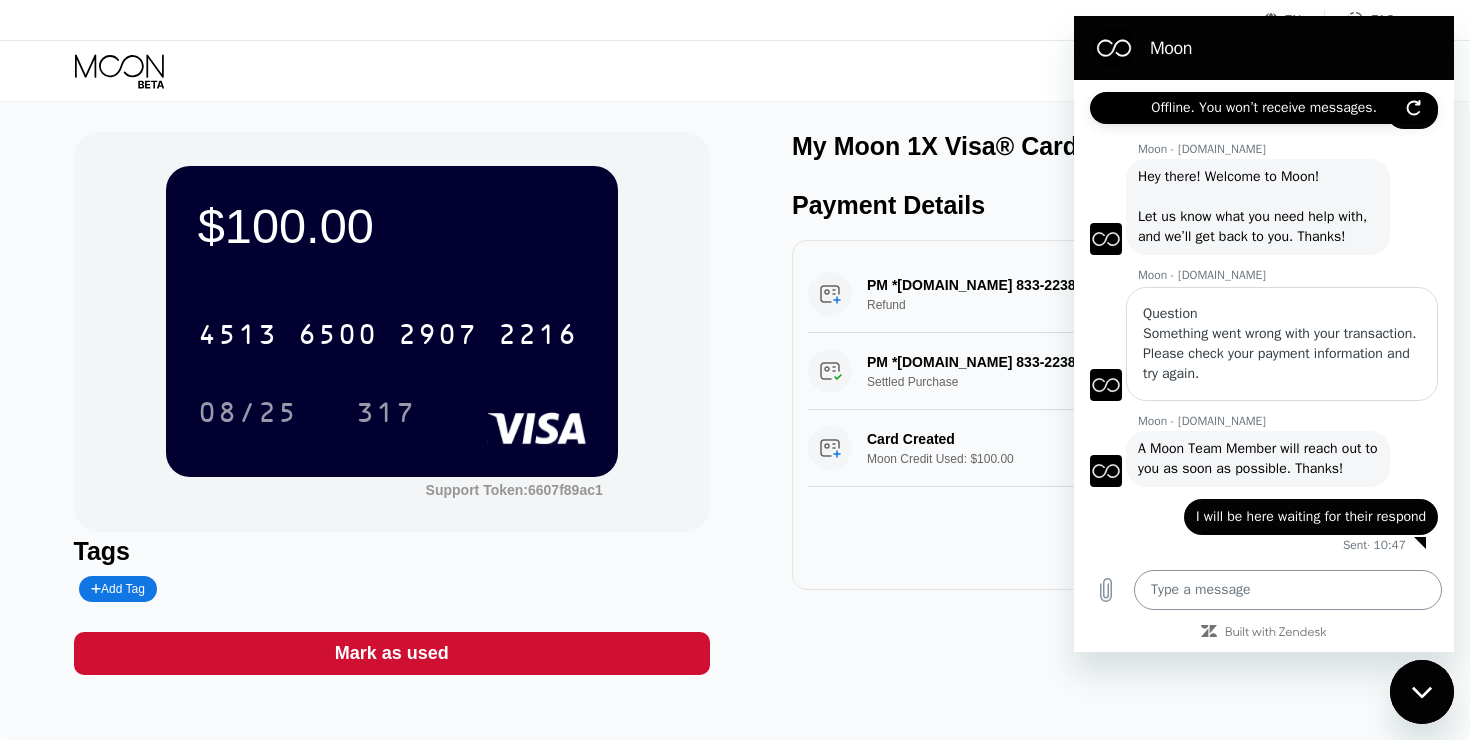 type on "x" 